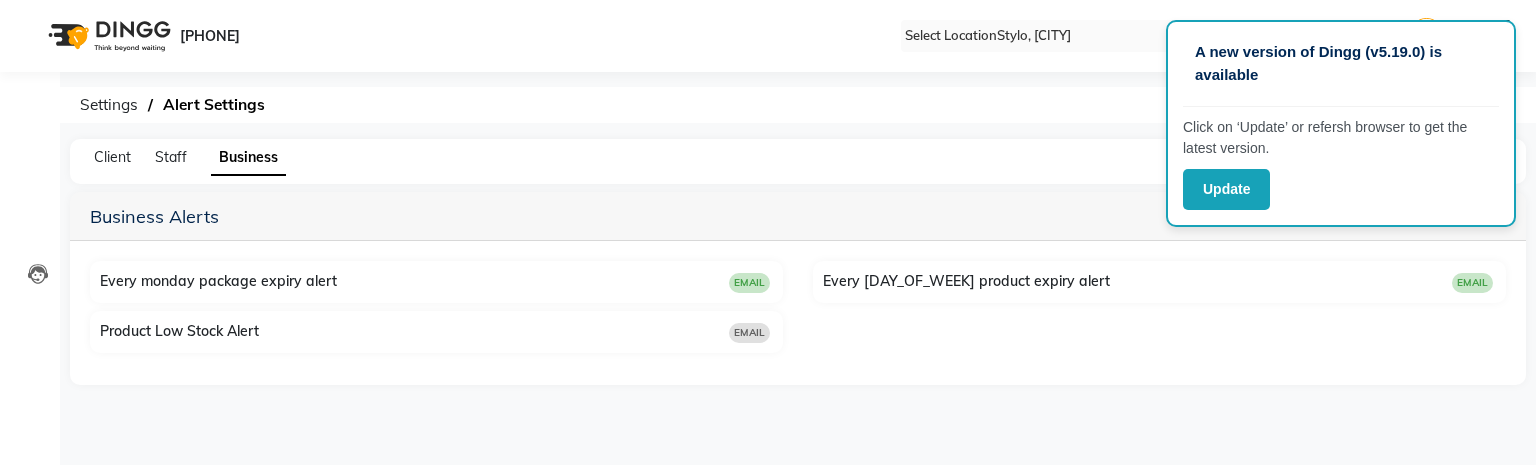 scroll, scrollTop: 0, scrollLeft: 0, axis: both 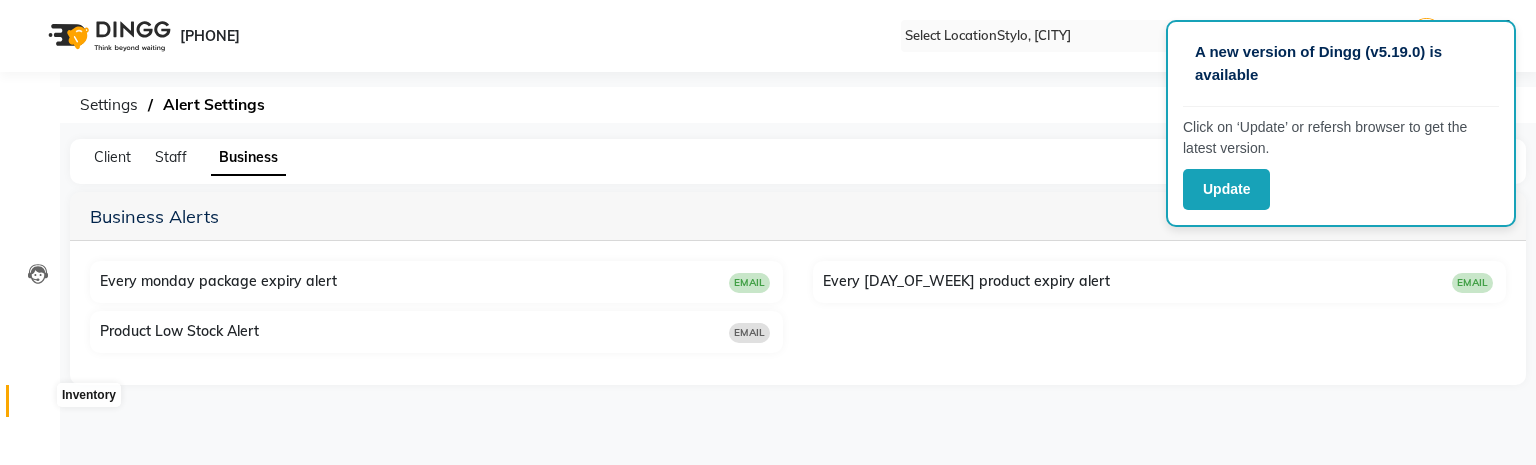 click at bounding box center (38, 406) 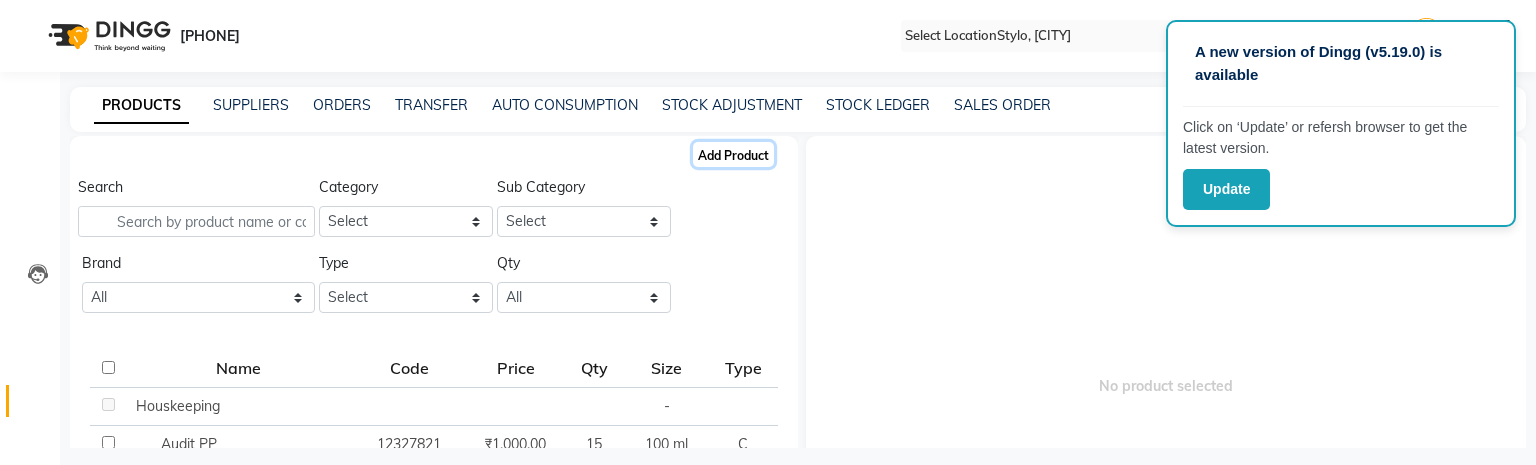 click on "Add Product" at bounding box center (733, 154) 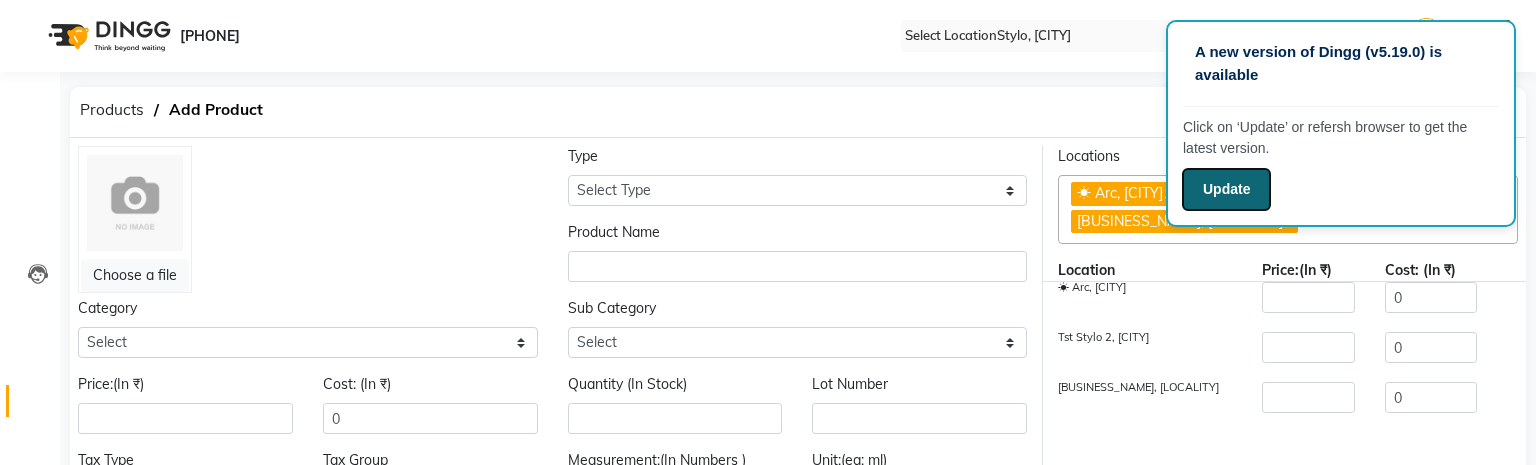click on "Update" at bounding box center (1226, 189) 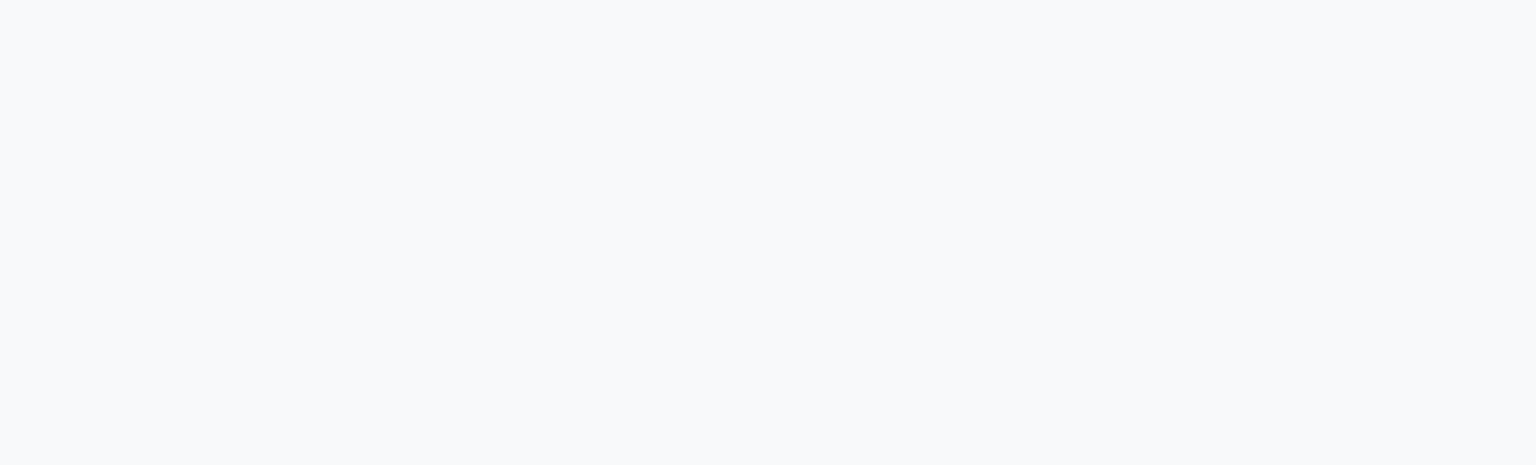 scroll, scrollTop: 0, scrollLeft: 0, axis: both 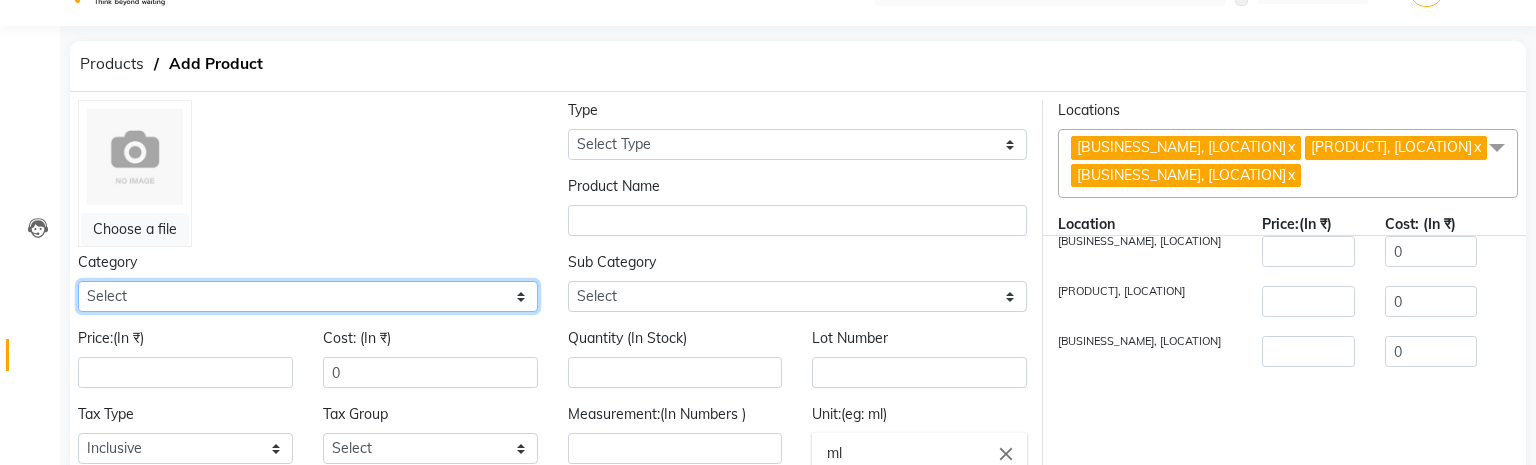 click on "Select White Hair Other Test Makeup Personal Care Beard sample testing abc gg Skin Test TEST PROD SYNC TEST PROD CAT Oman STest abc abc hij xyz kol abc1 abcd pqr efgh ijkl mop hjjjj ookkk www jjj www ipl wyy abc1 Test category-qa kp Appliances" at bounding box center [308, 296] 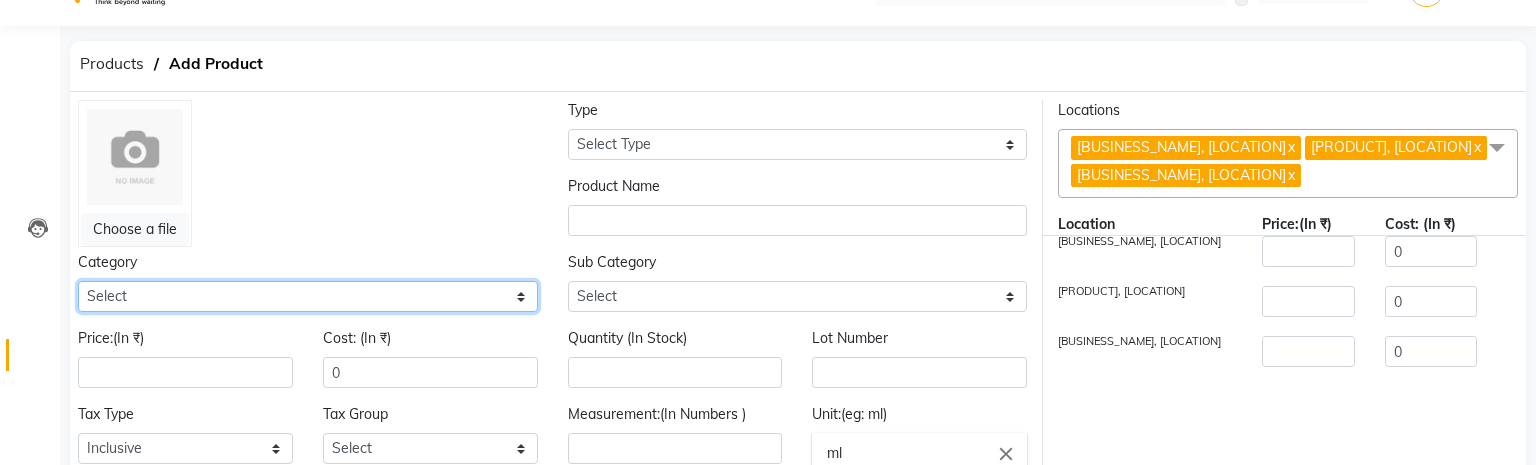 select on "115100" 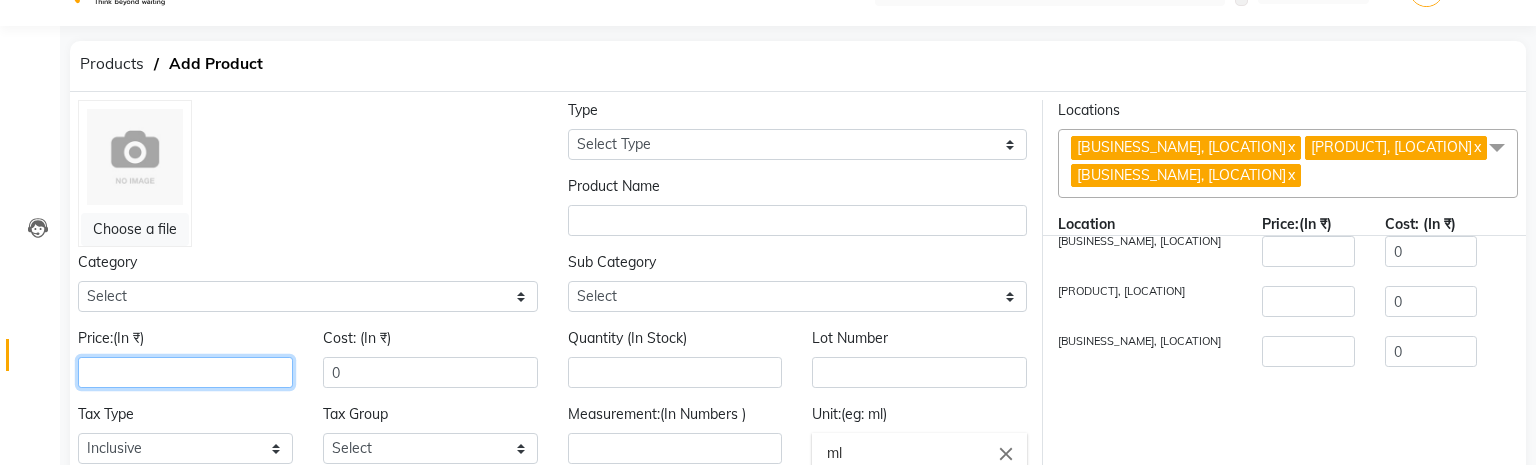 click at bounding box center [185, 372] 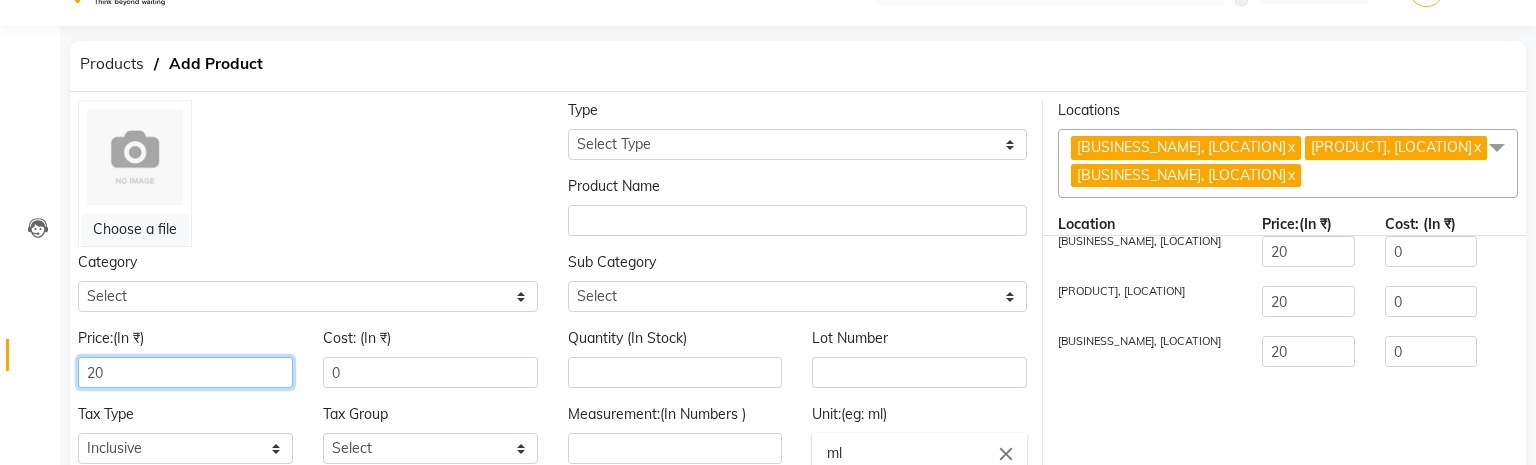type on "20" 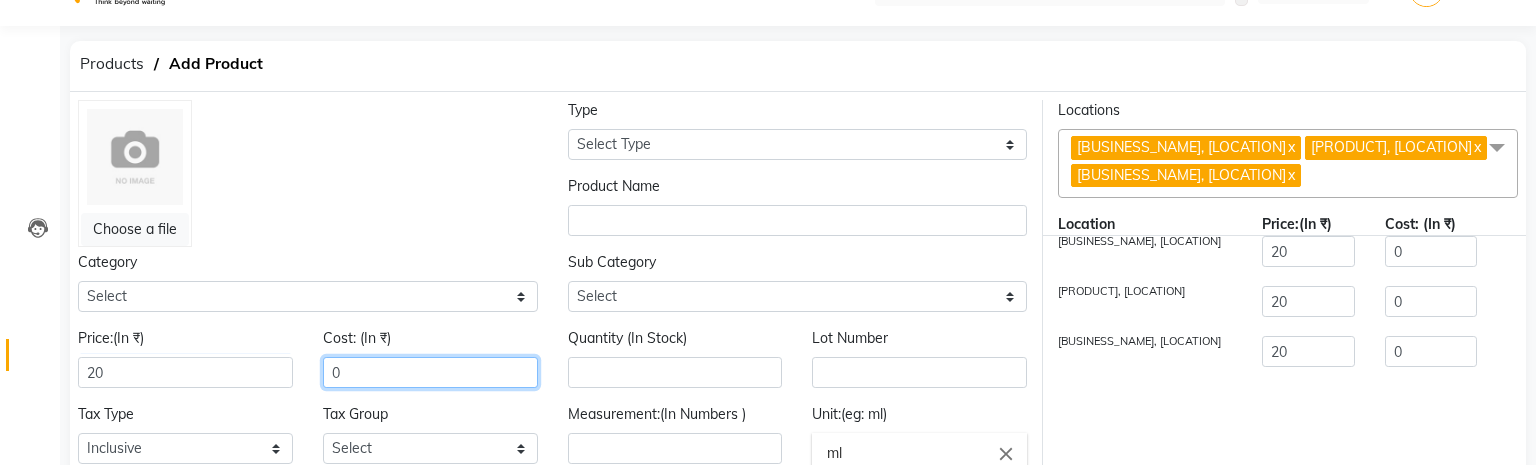 click on "0" at bounding box center (430, 372) 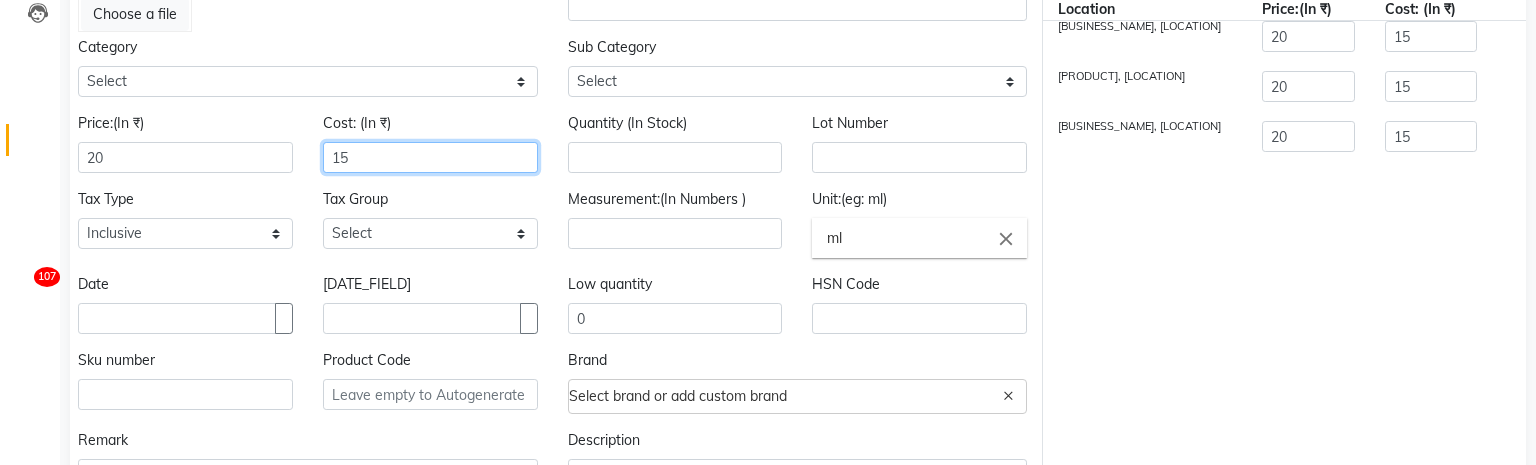 scroll, scrollTop: 275, scrollLeft: 0, axis: vertical 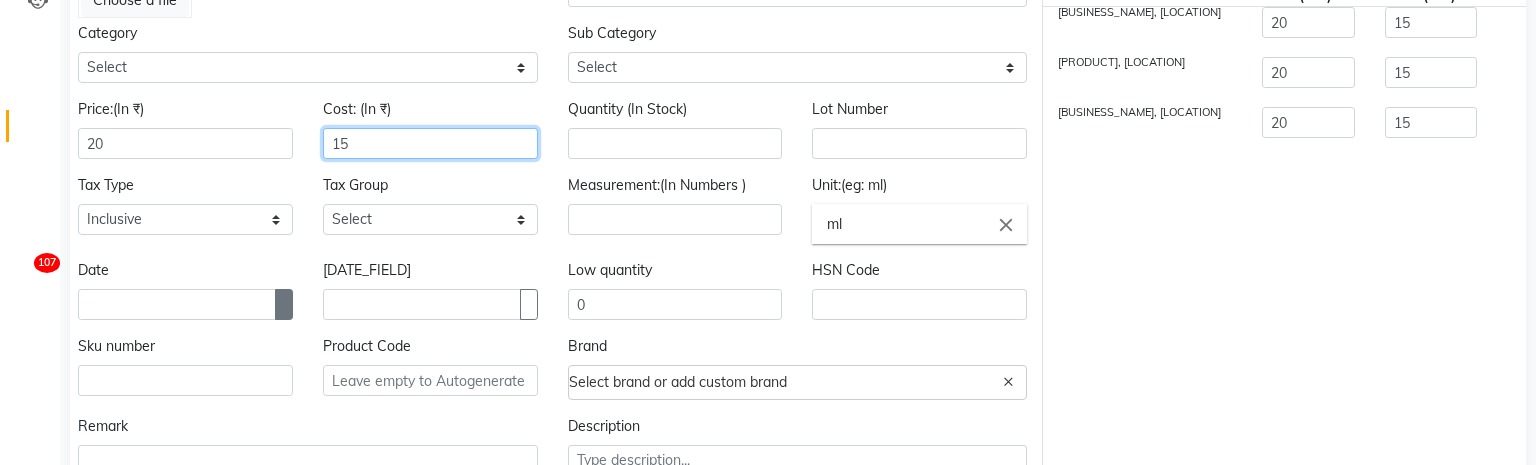 type on "15" 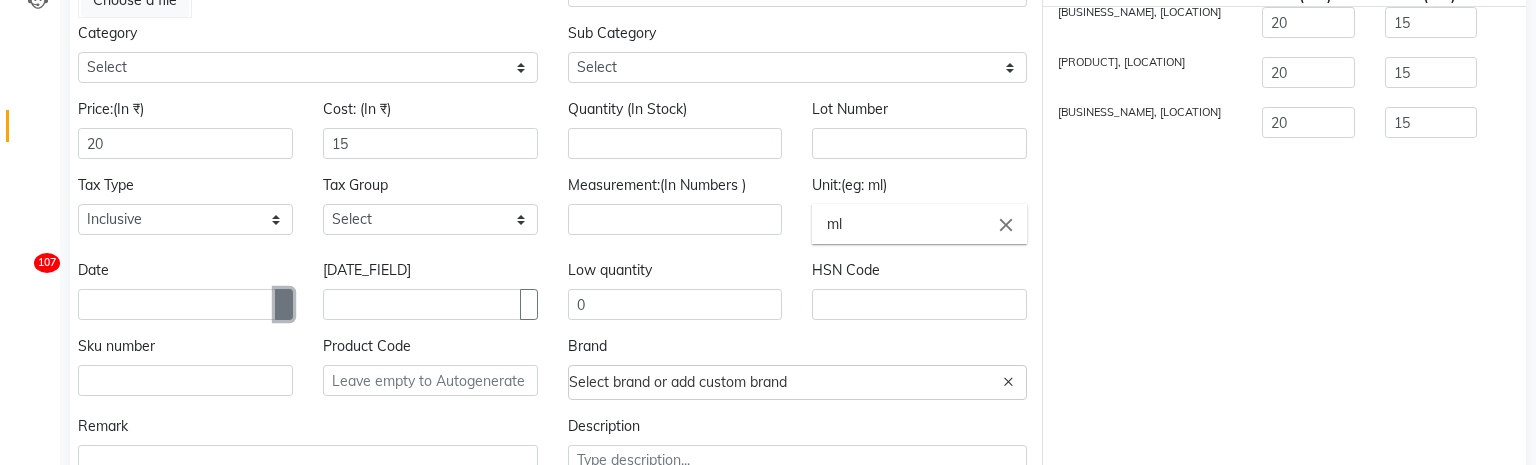 click at bounding box center (284, 304) 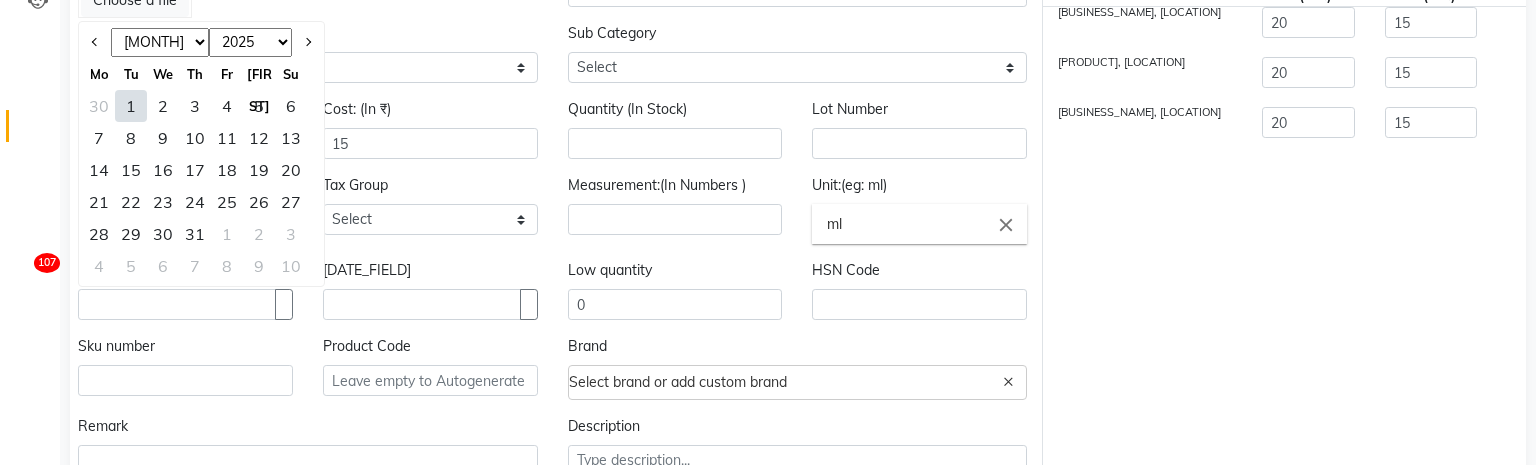 click on "16" at bounding box center [163, 170] 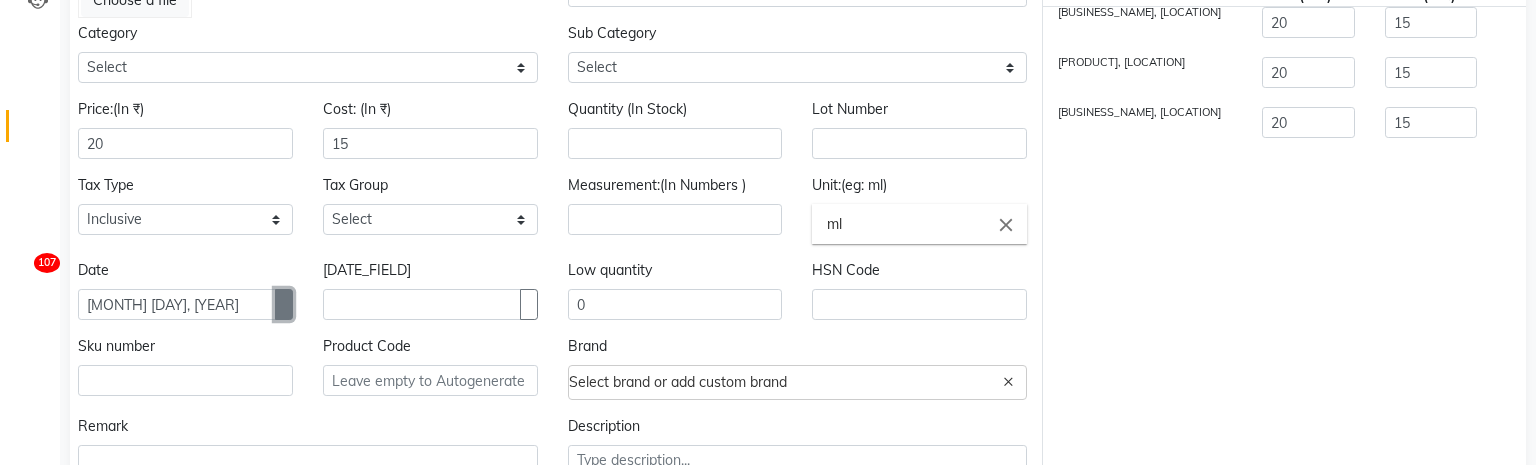 click at bounding box center (284, 305) 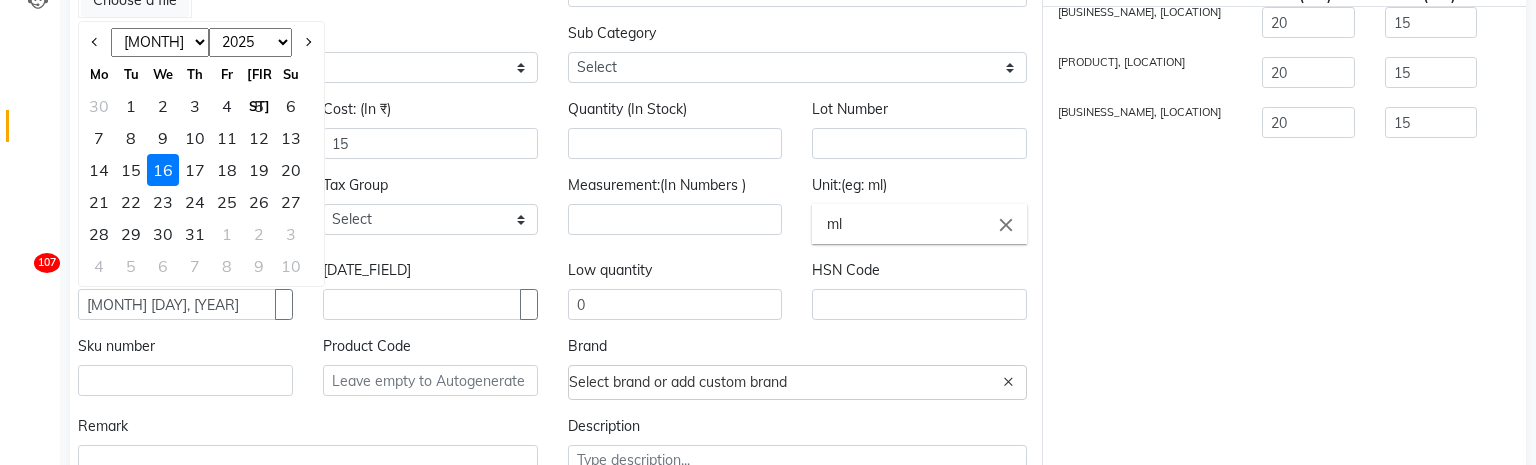 click on "1" at bounding box center [131, 106] 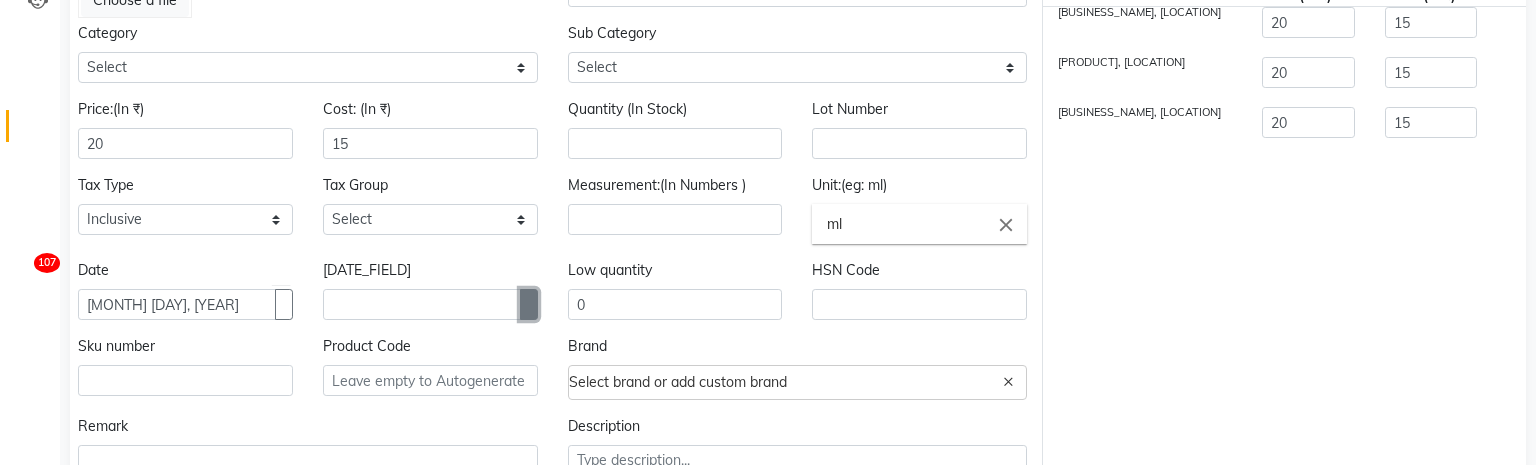click at bounding box center [284, 305] 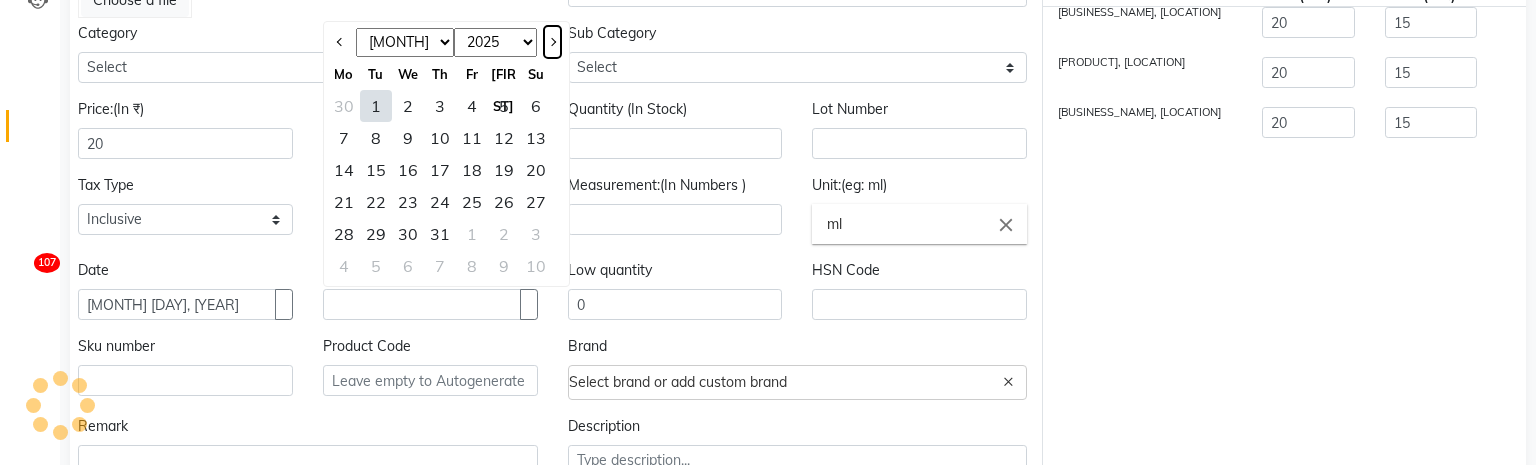click at bounding box center (552, 42) 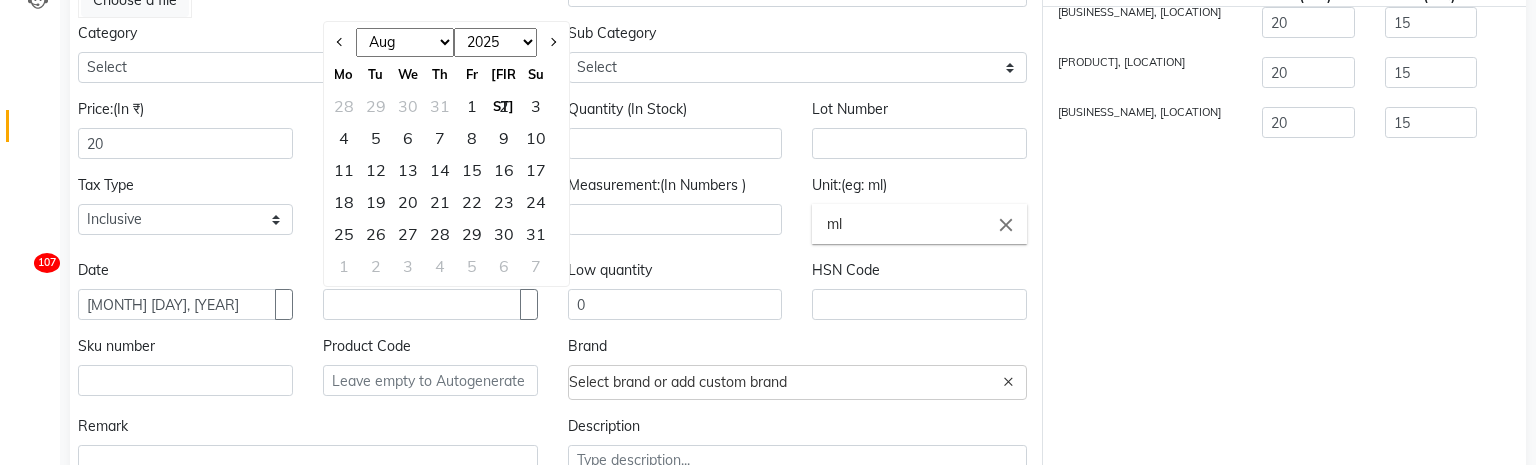 click on "22" at bounding box center (472, 202) 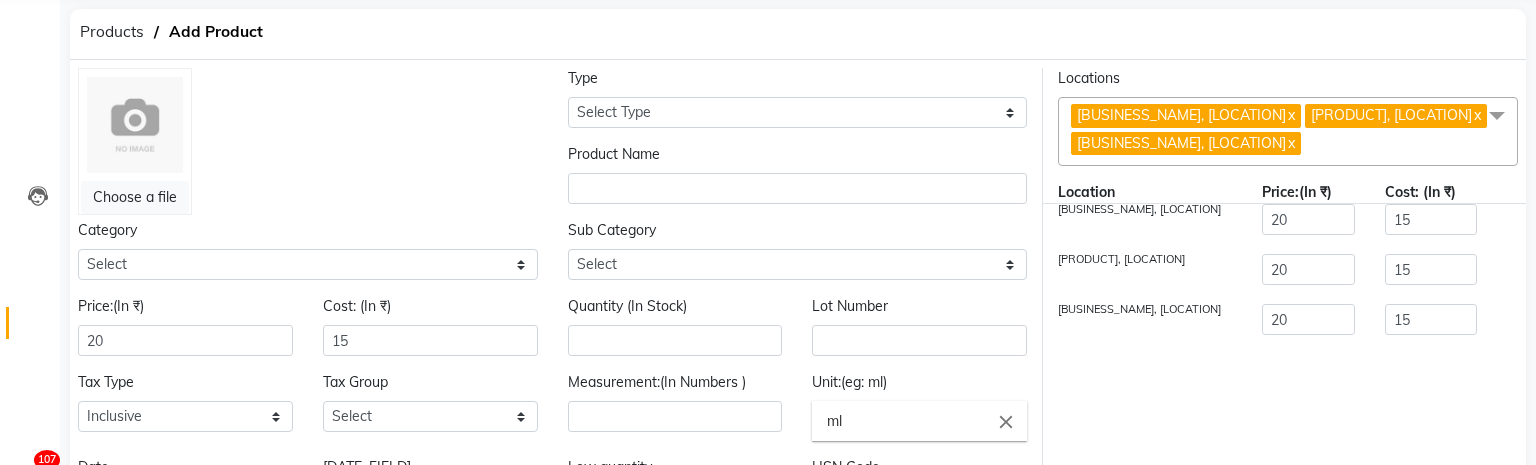 scroll, scrollTop: 74, scrollLeft: 0, axis: vertical 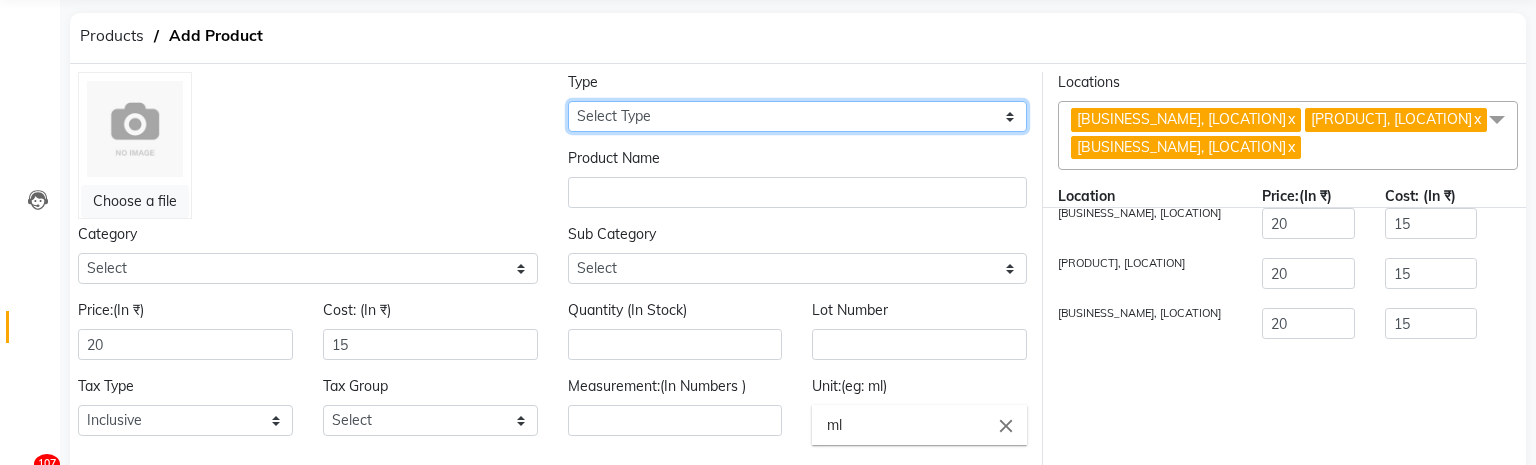 click on "Select Type Both Retail Consumable" at bounding box center [798, 116] 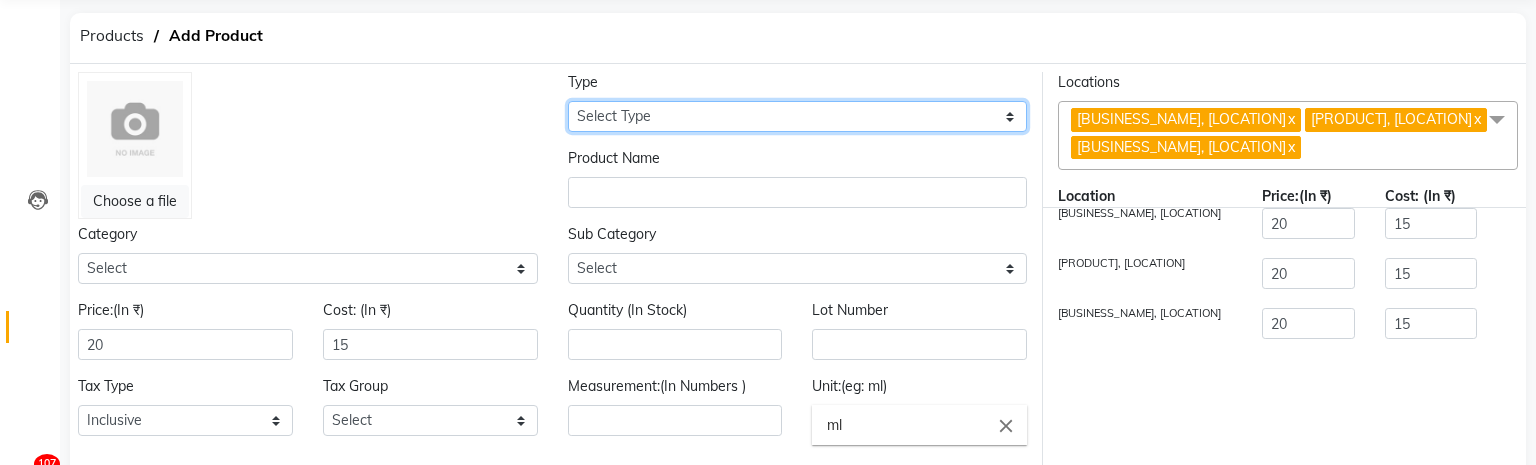 select on "B" 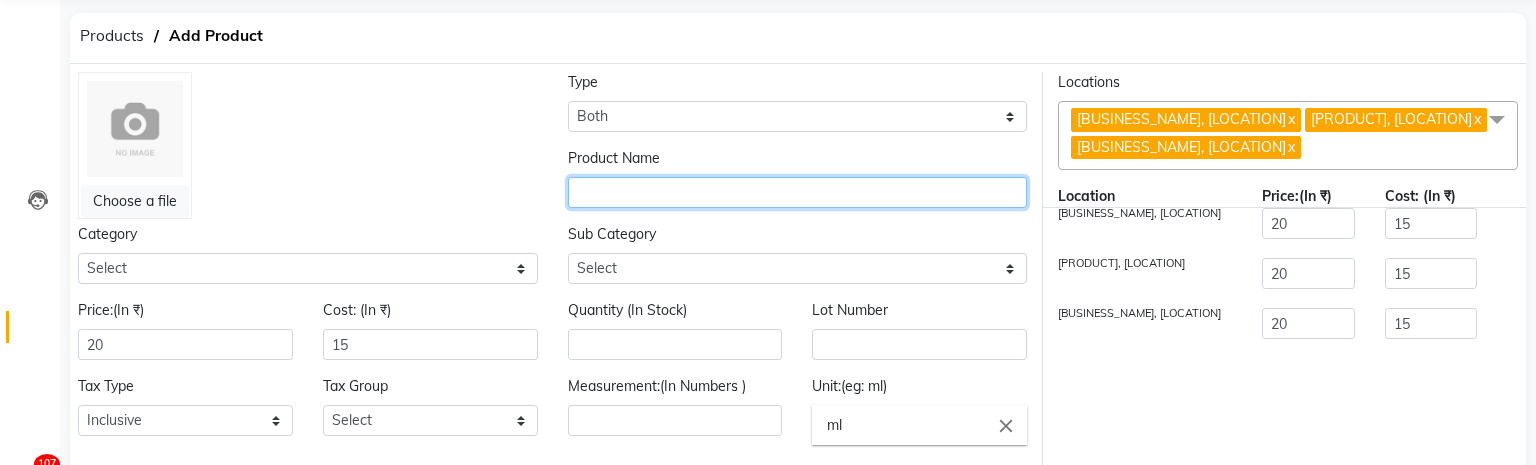 click at bounding box center (798, 192) 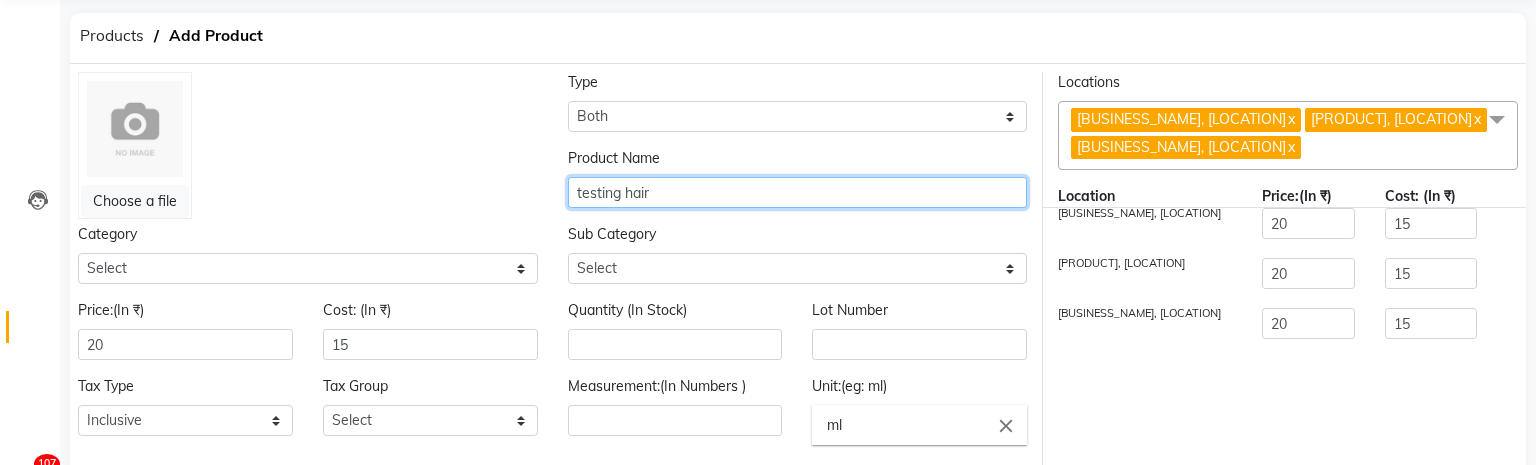 type on "testing hair" 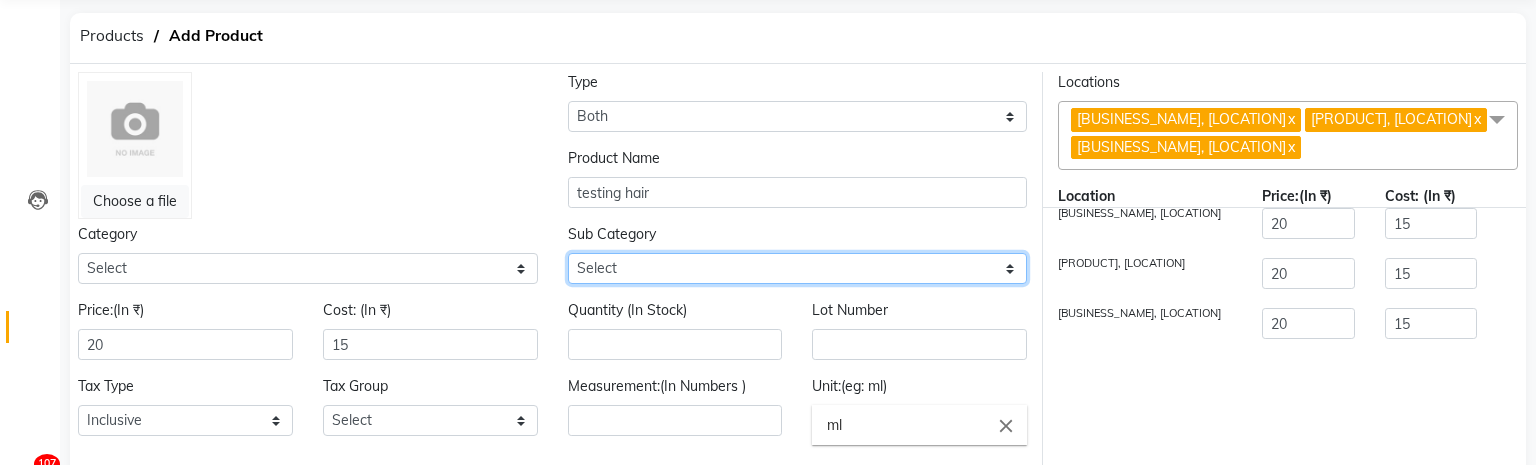 click on "Select Conditioner Shampoo Cream Mask Oil Serum Color Appliances Treatment" at bounding box center [798, 268] 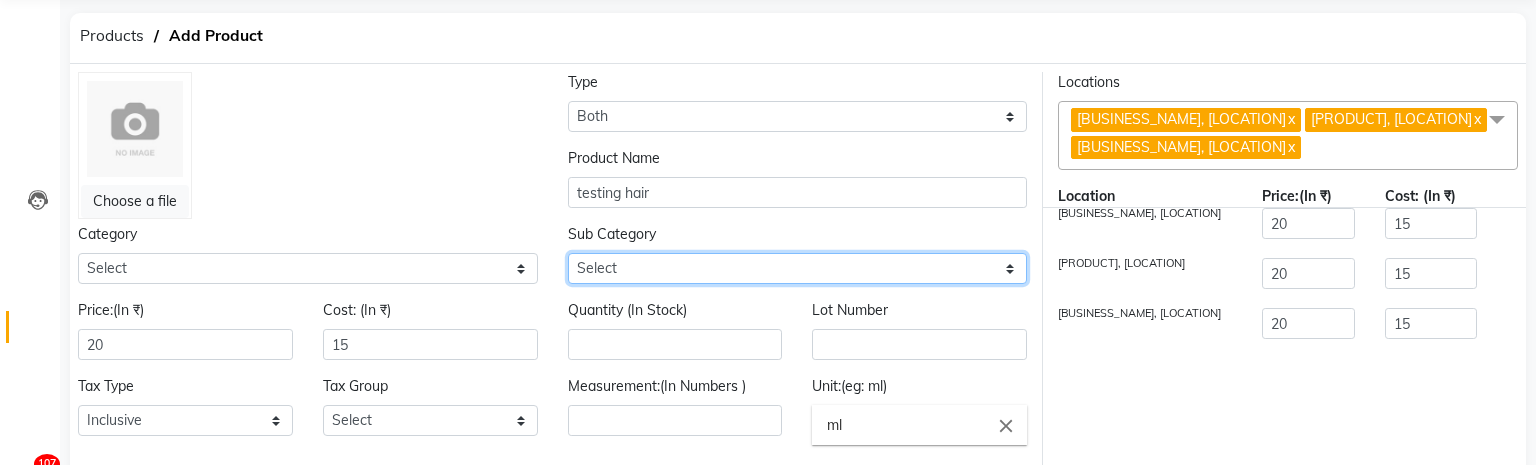 select on "115102" 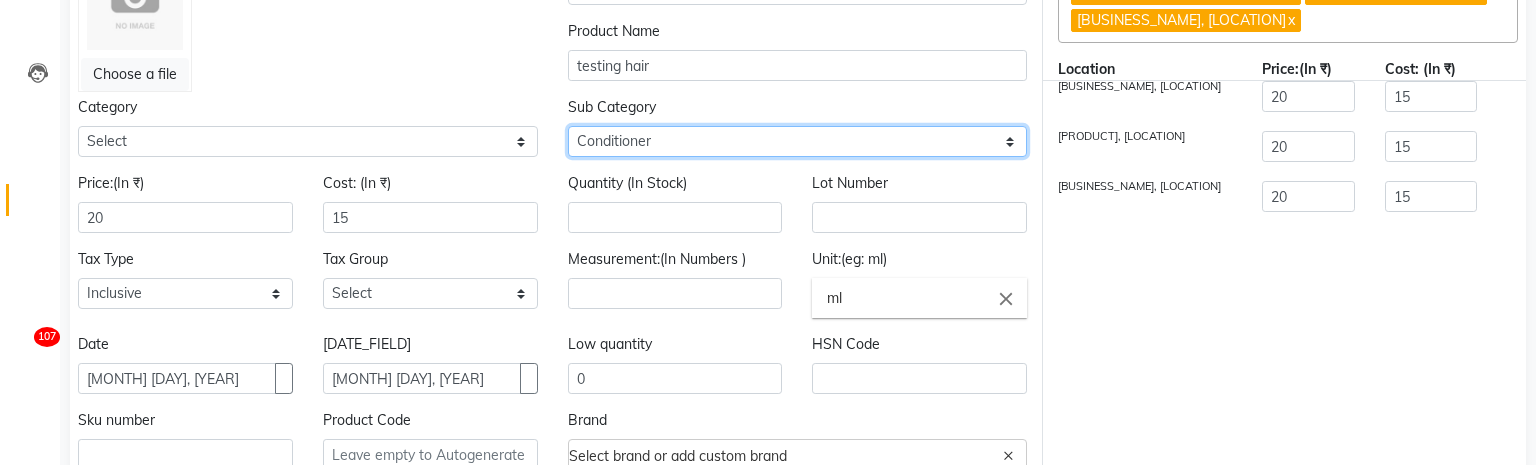 scroll, scrollTop: 212, scrollLeft: 0, axis: vertical 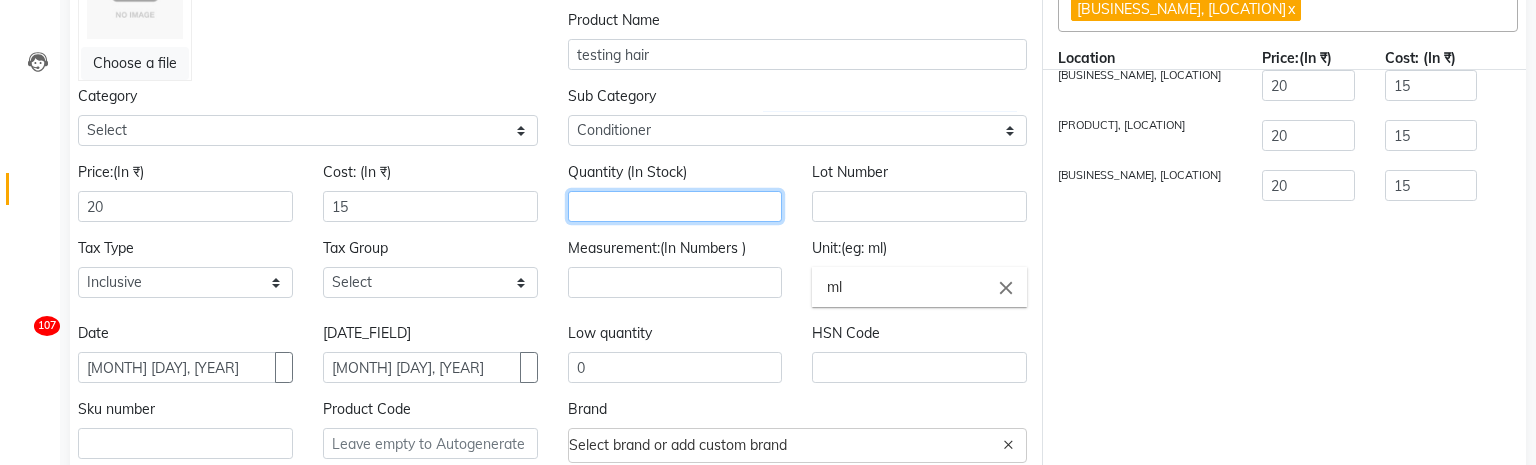 click at bounding box center (675, 206) 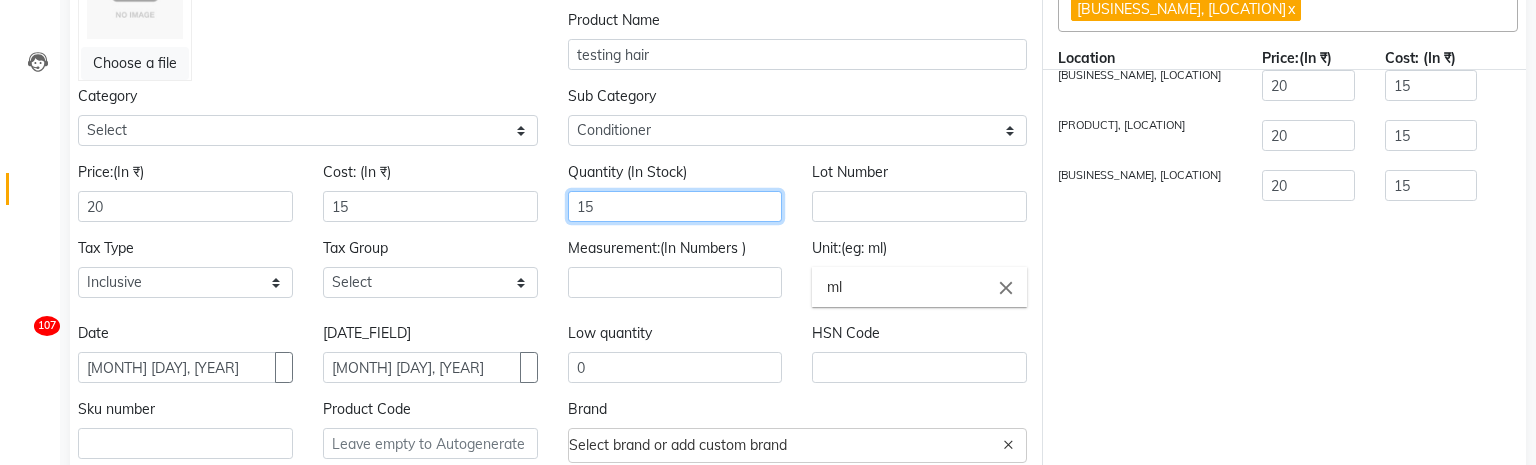 type on "15" 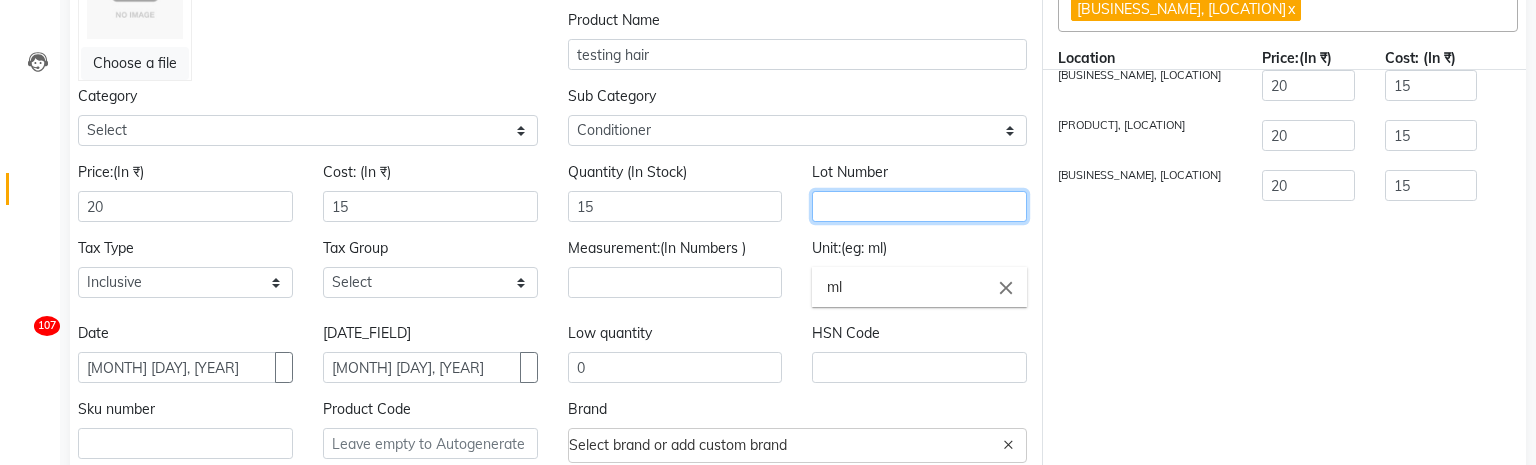 click at bounding box center (919, 206) 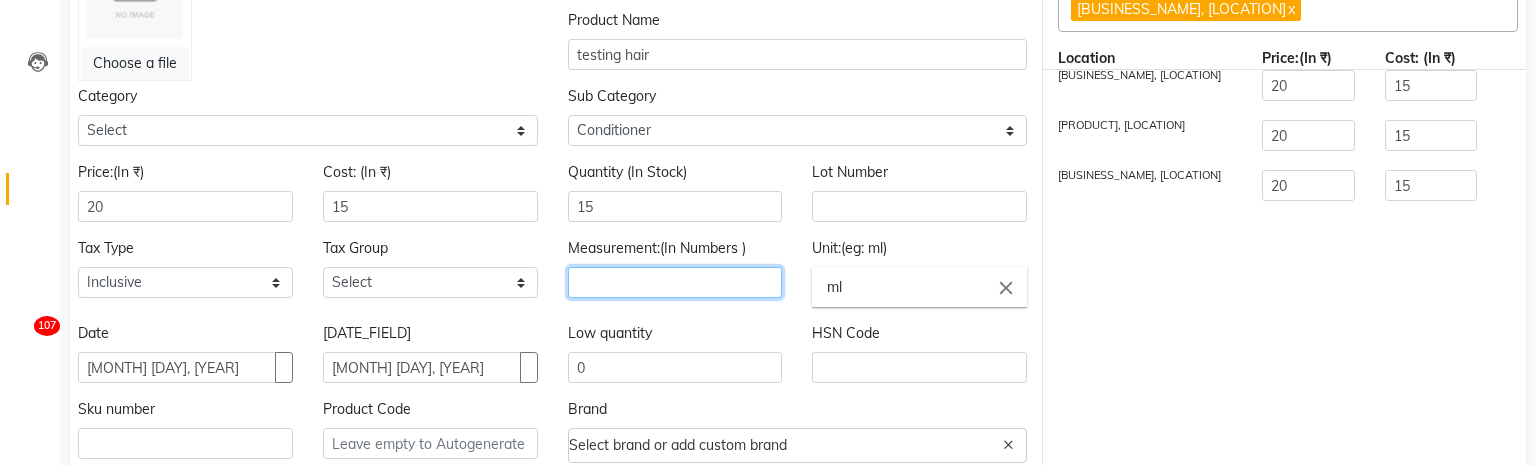 click at bounding box center [675, 282] 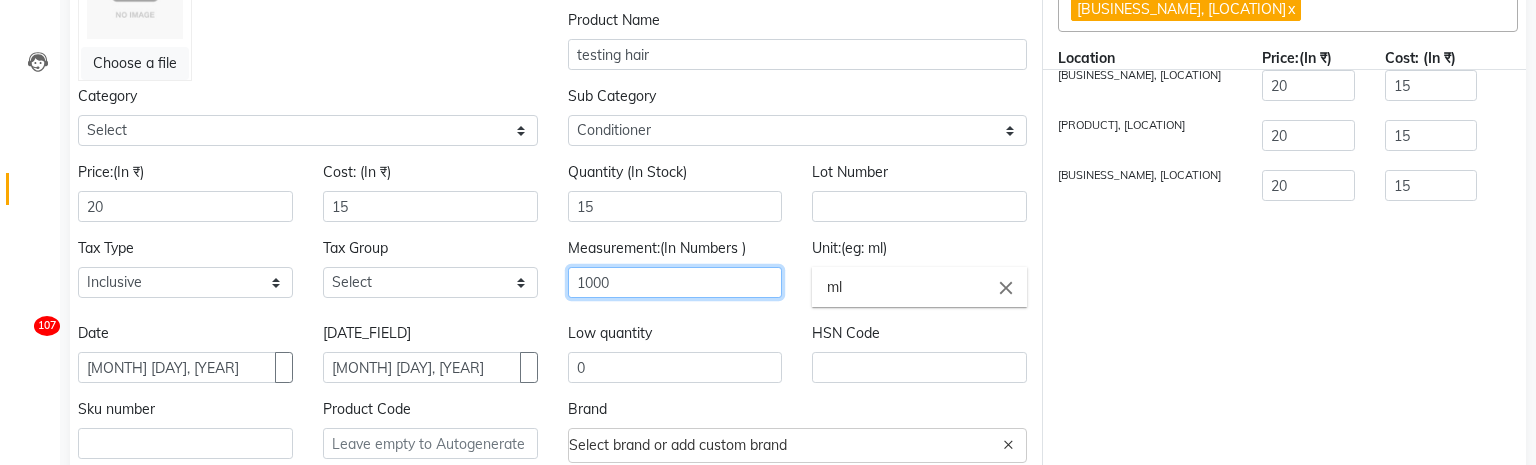 type on "1000" 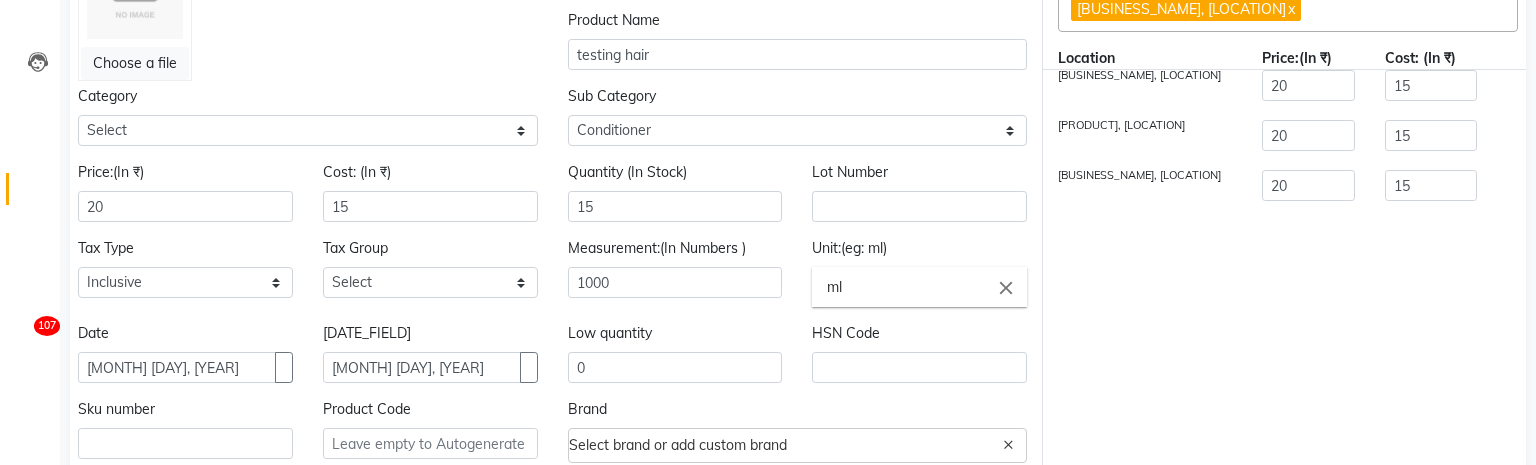 click on "ml" at bounding box center [919, 287] 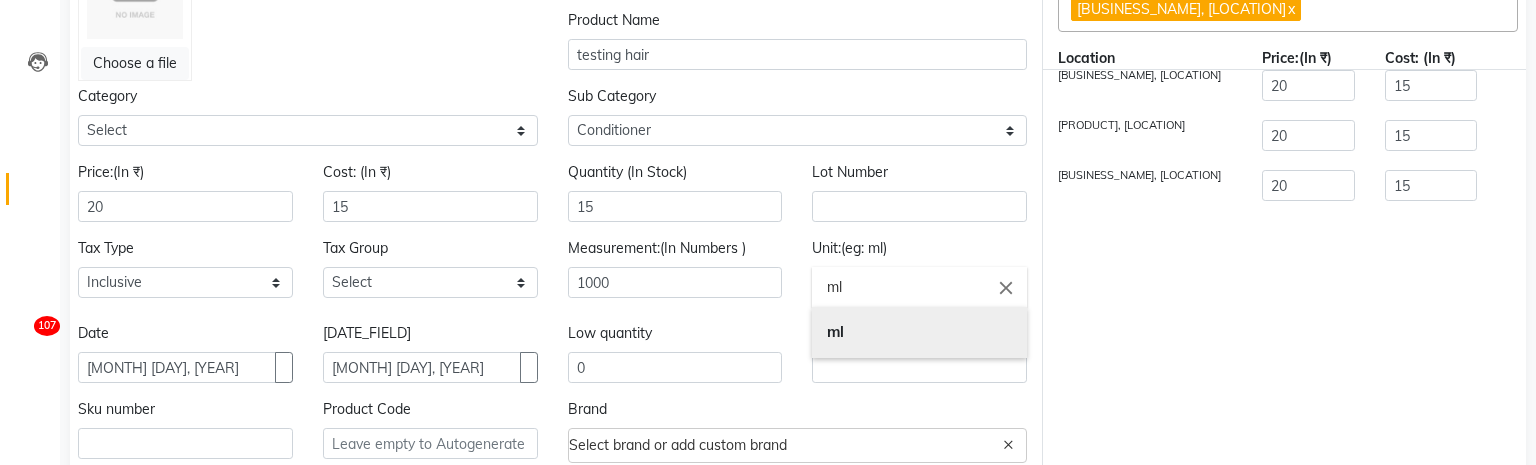 click on "ml" at bounding box center [835, 331] 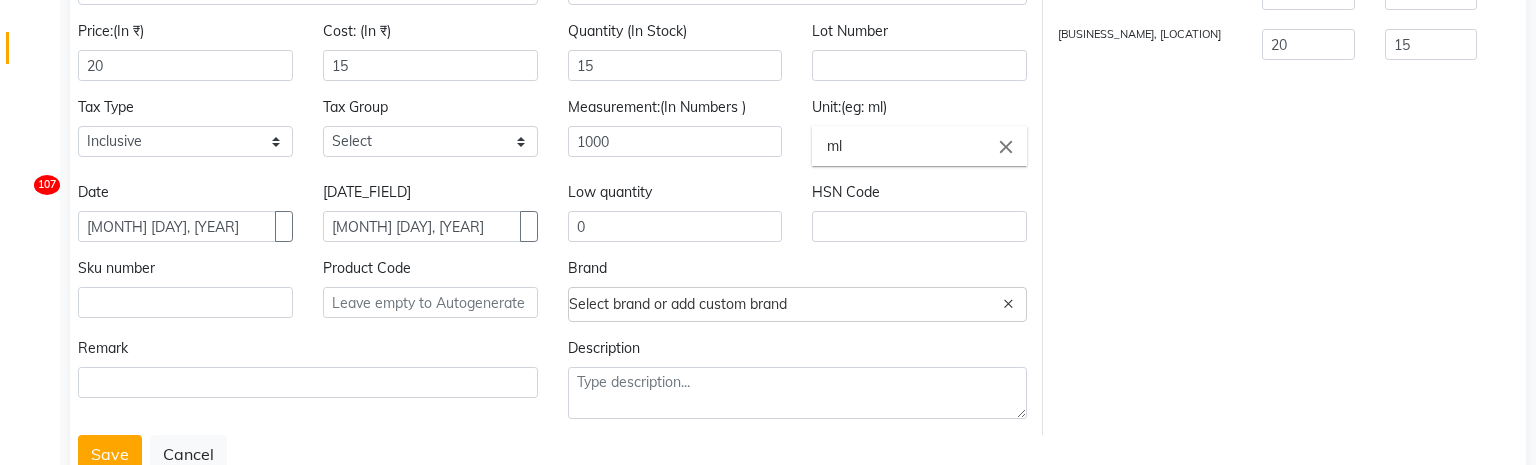 scroll, scrollTop: 364, scrollLeft: 0, axis: vertical 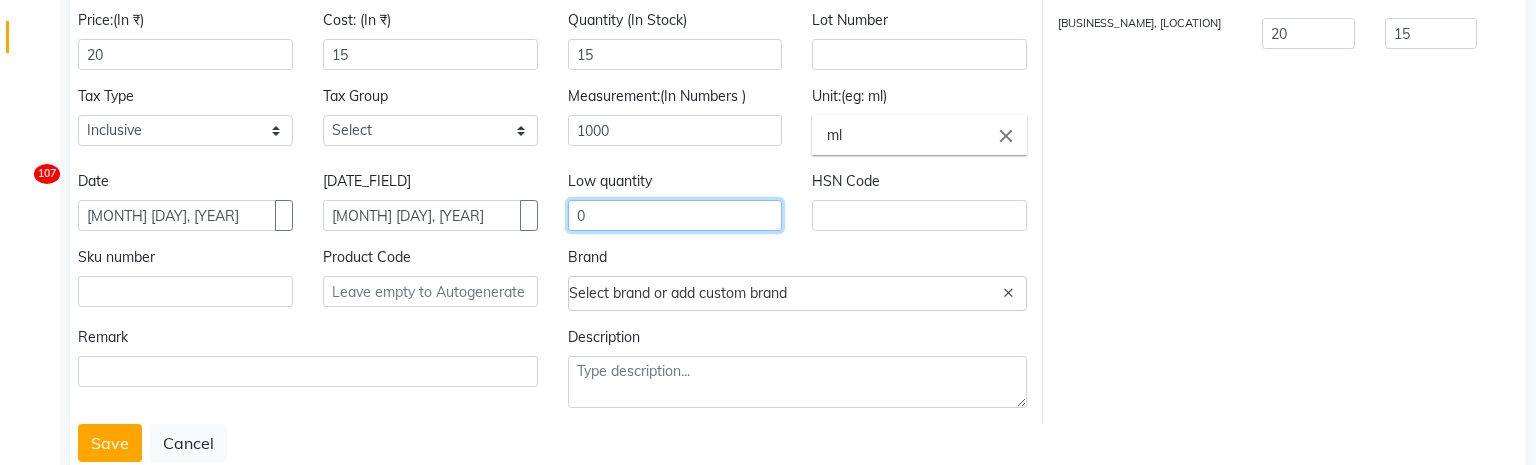 click on "0" at bounding box center (675, 215) 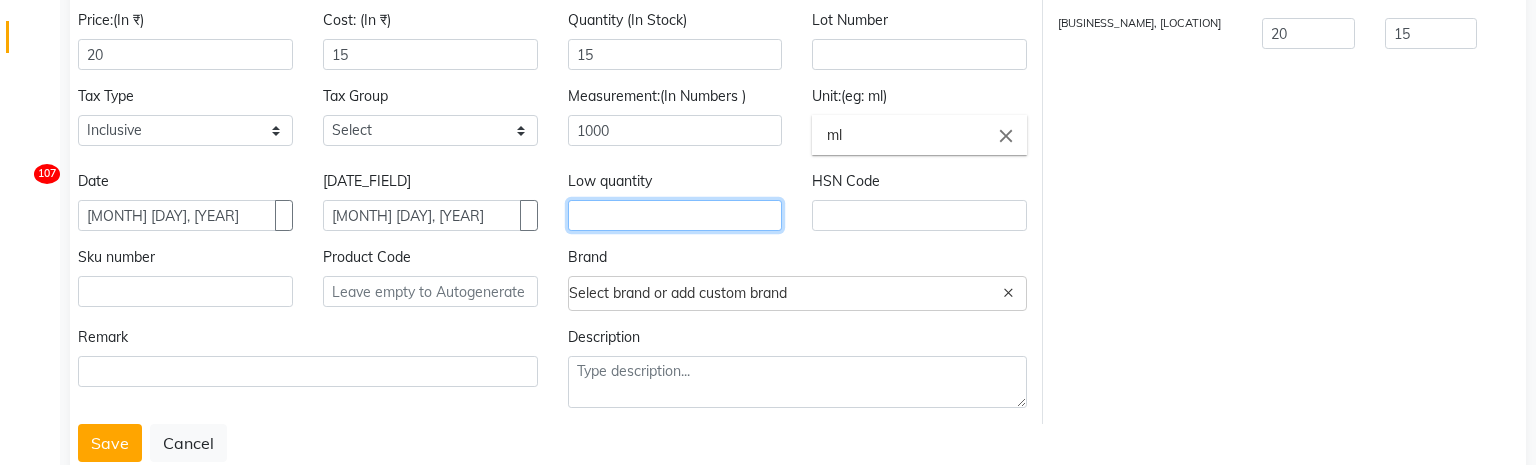 type 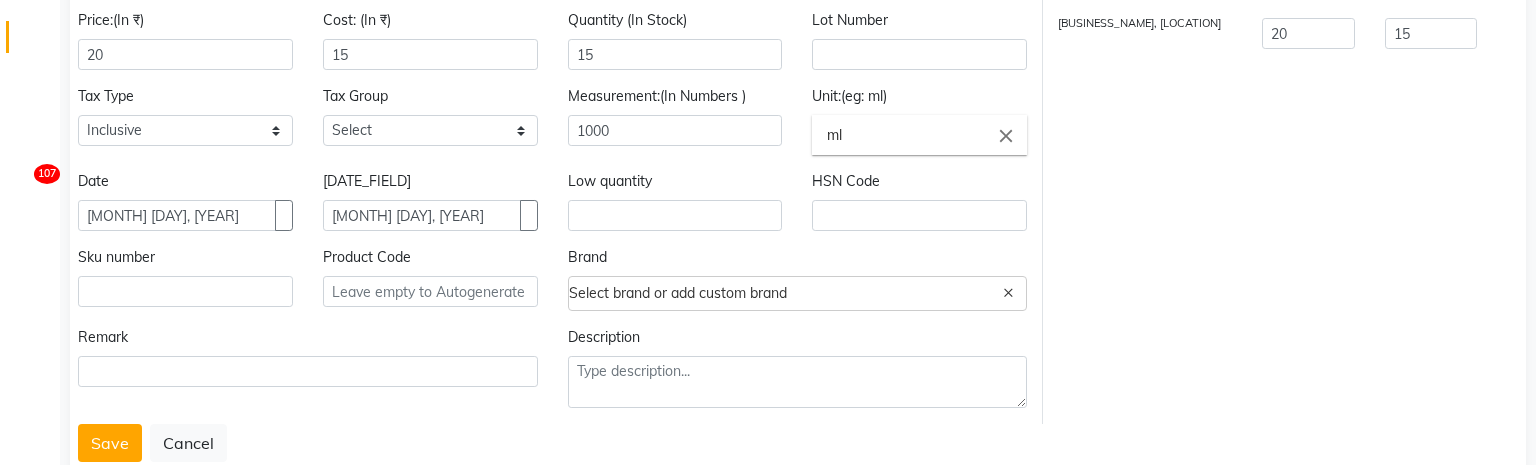 click on "Low quantity" at bounding box center [185, 48] 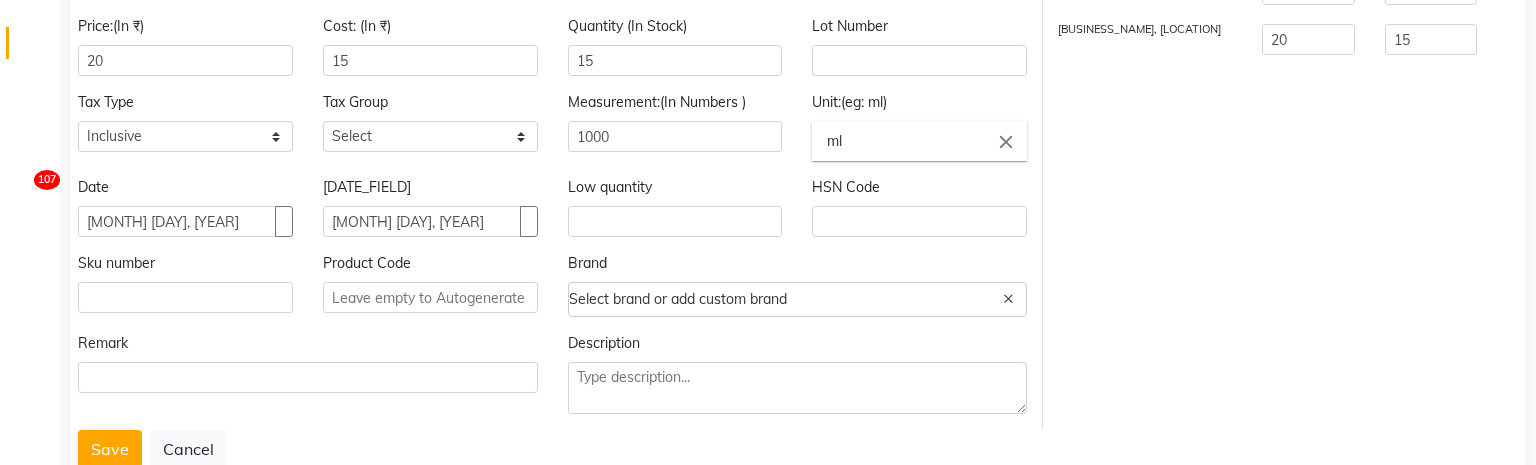 scroll, scrollTop: 361, scrollLeft: 0, axis: vertical 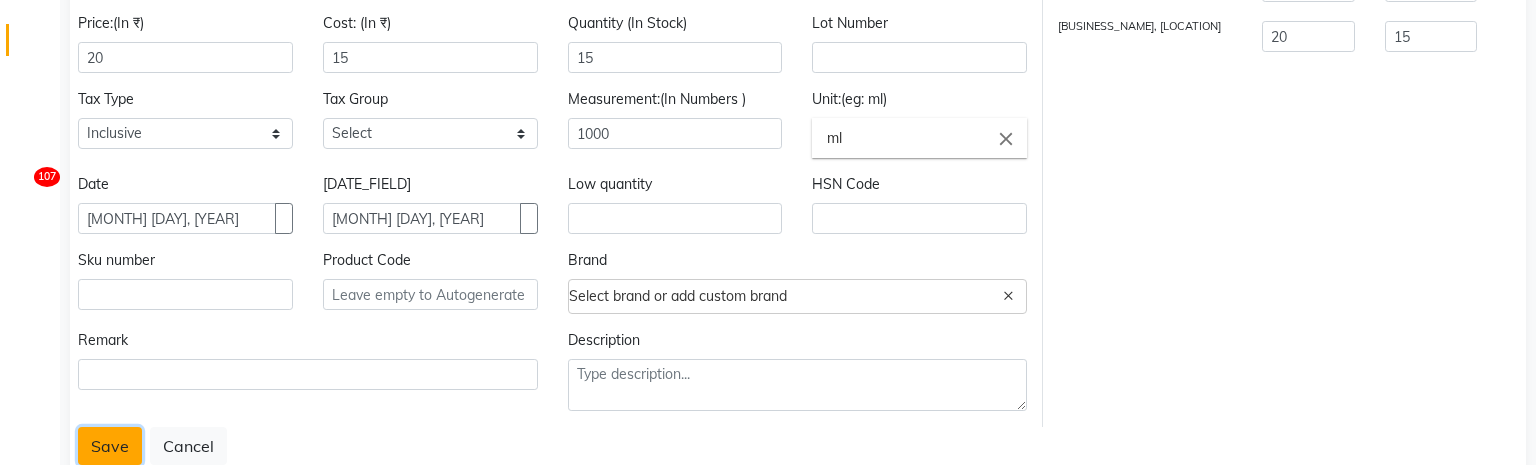 click on "Save" at bounding box center (110, 446) 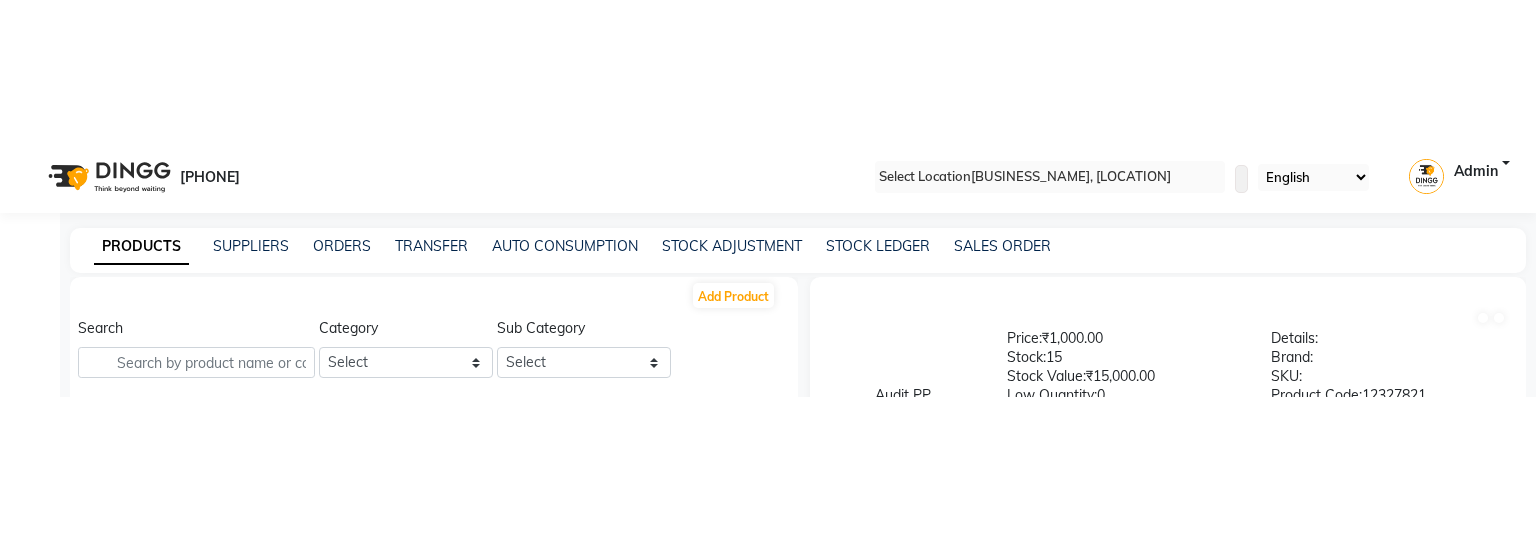 scroll, scrollTop: 0, scrollLeft: 0, axis: both 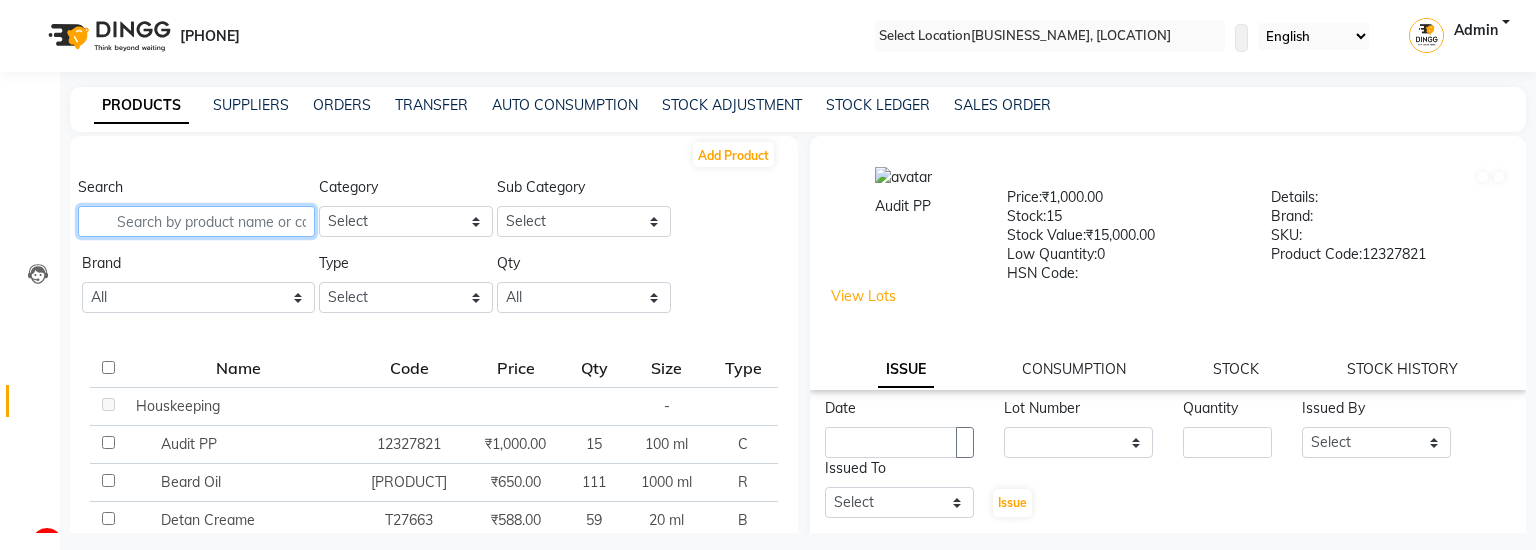 click at bounding box center [196, 221] 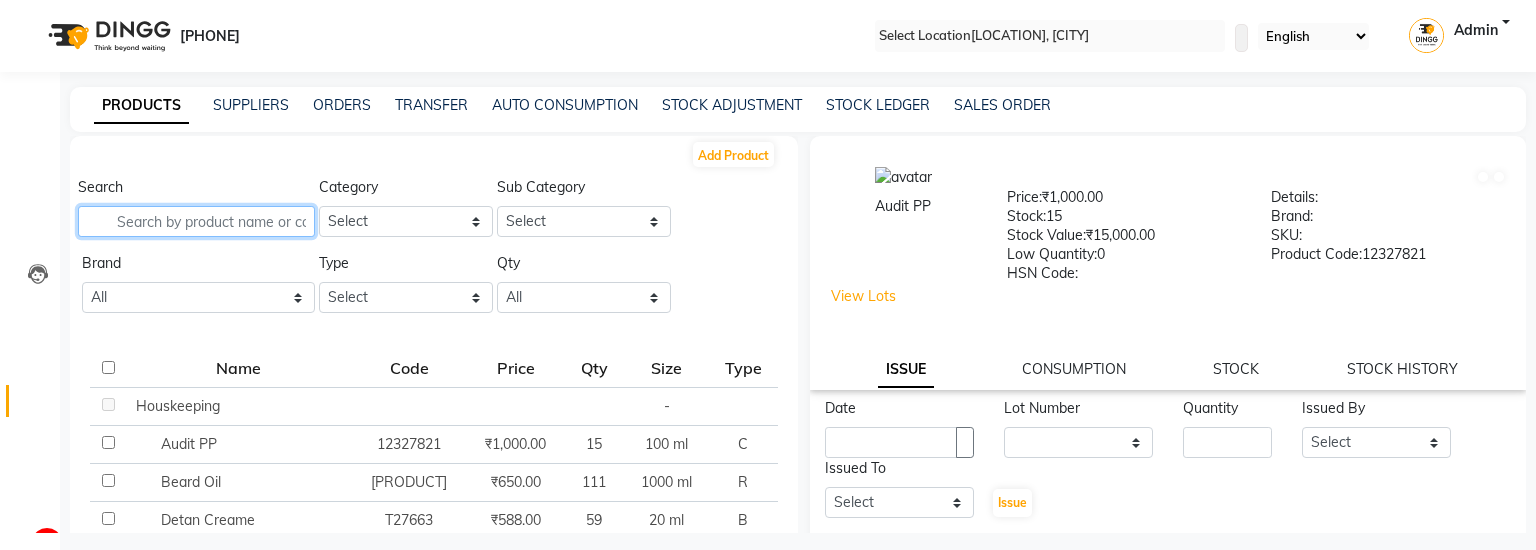 type on "t" 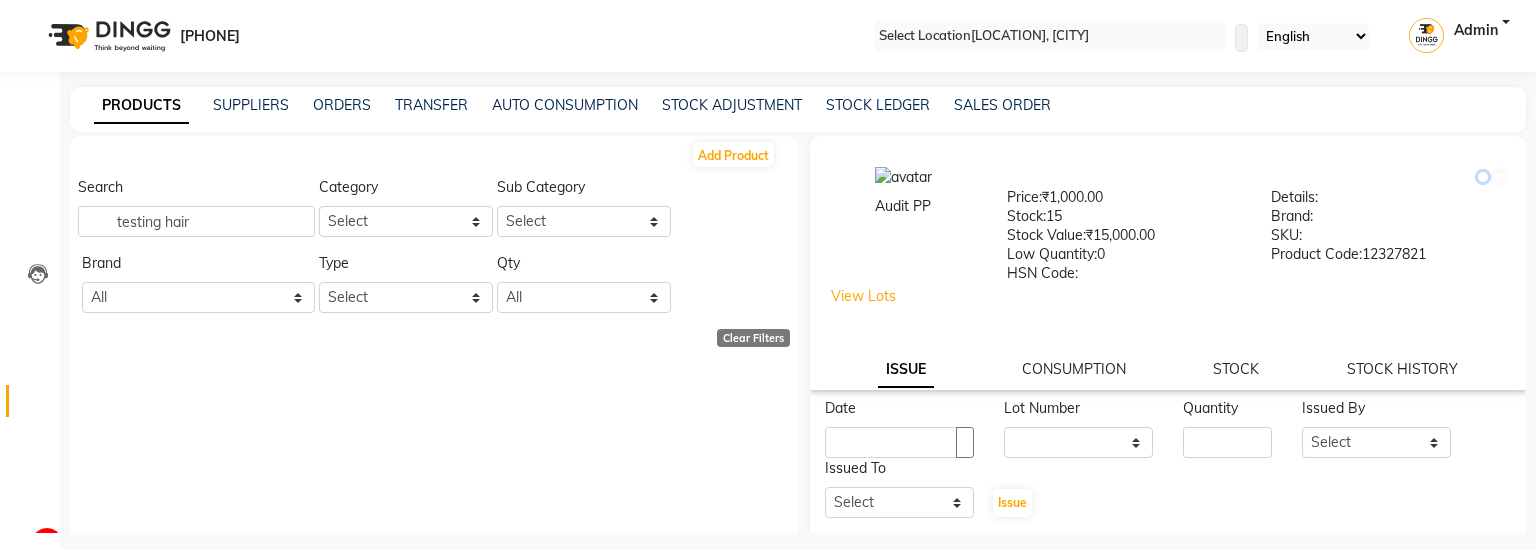 click at bounding box center (1483, 177) 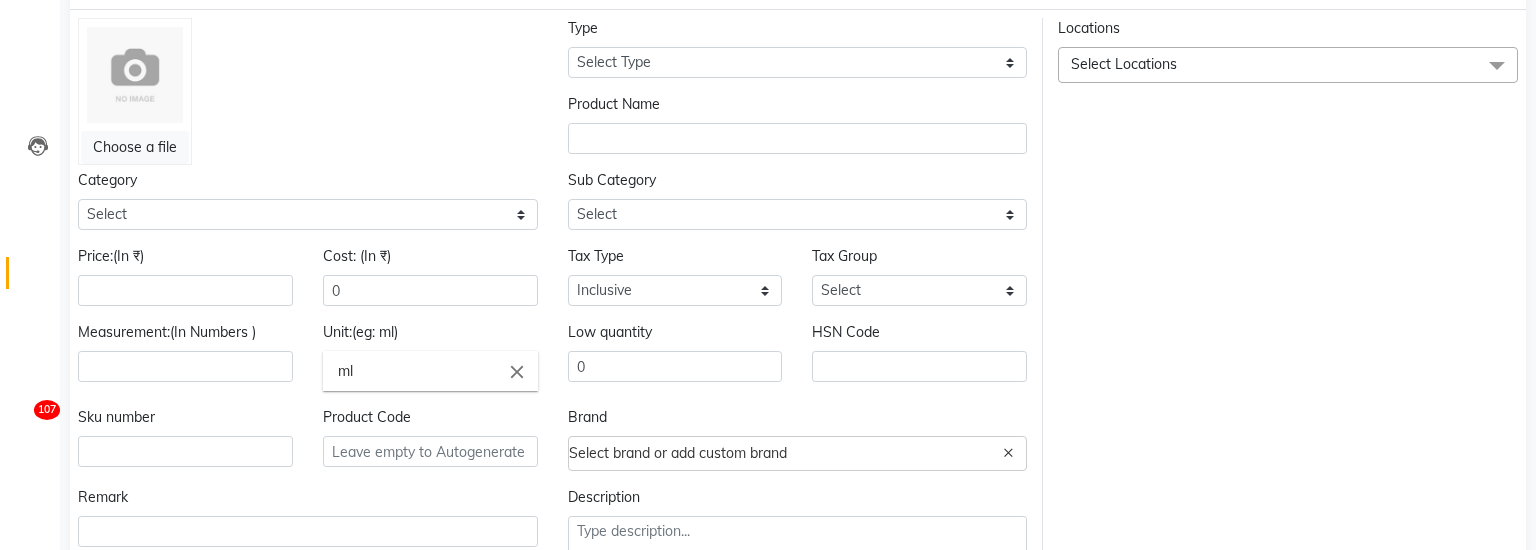 scroll, scrollTop: 208, scrollLeft: 0, axis: vertical 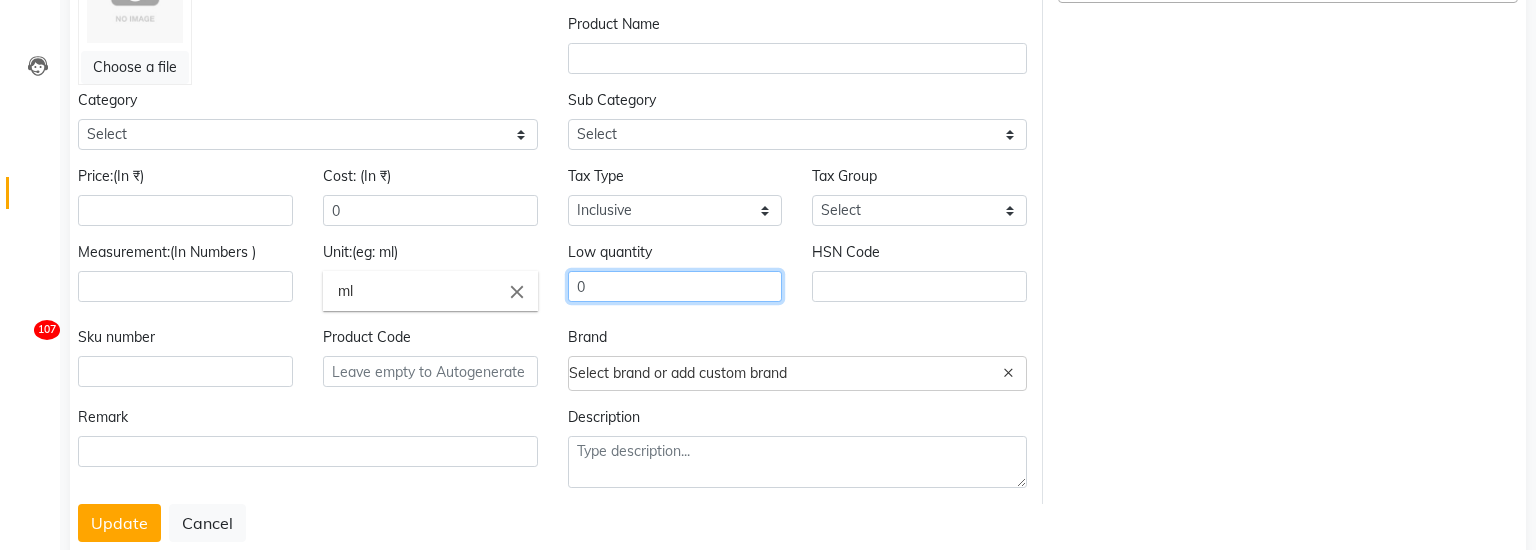click on "0" at bounding box center (675, 286) 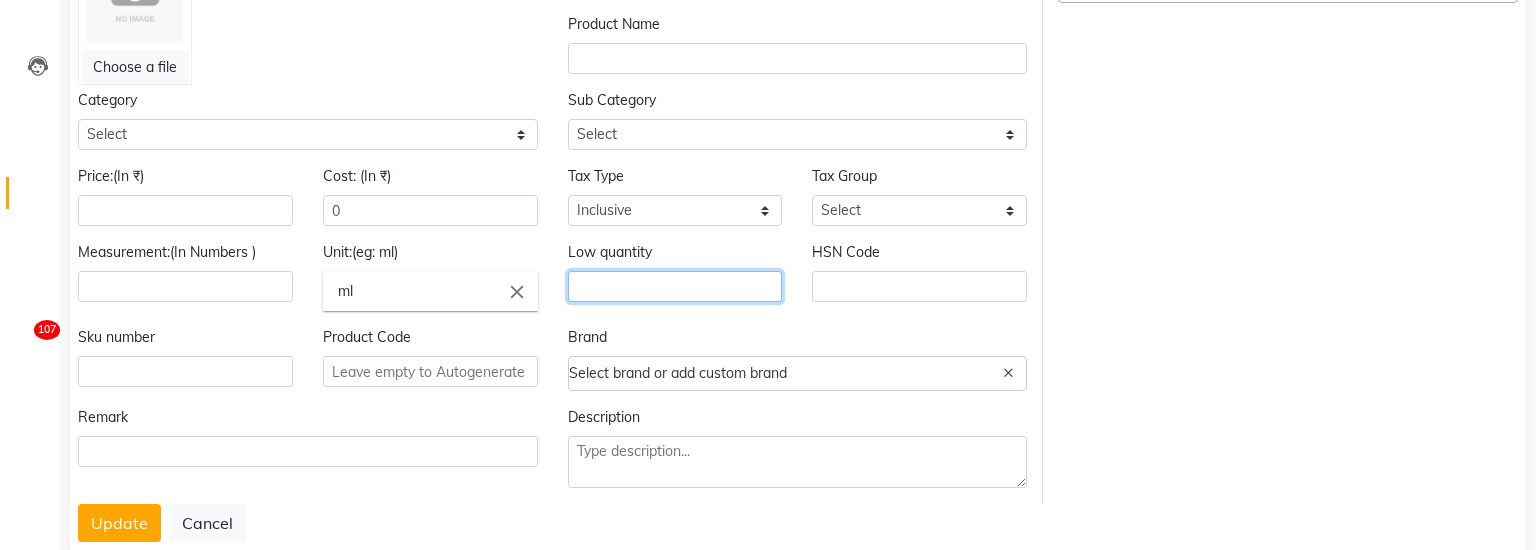 type 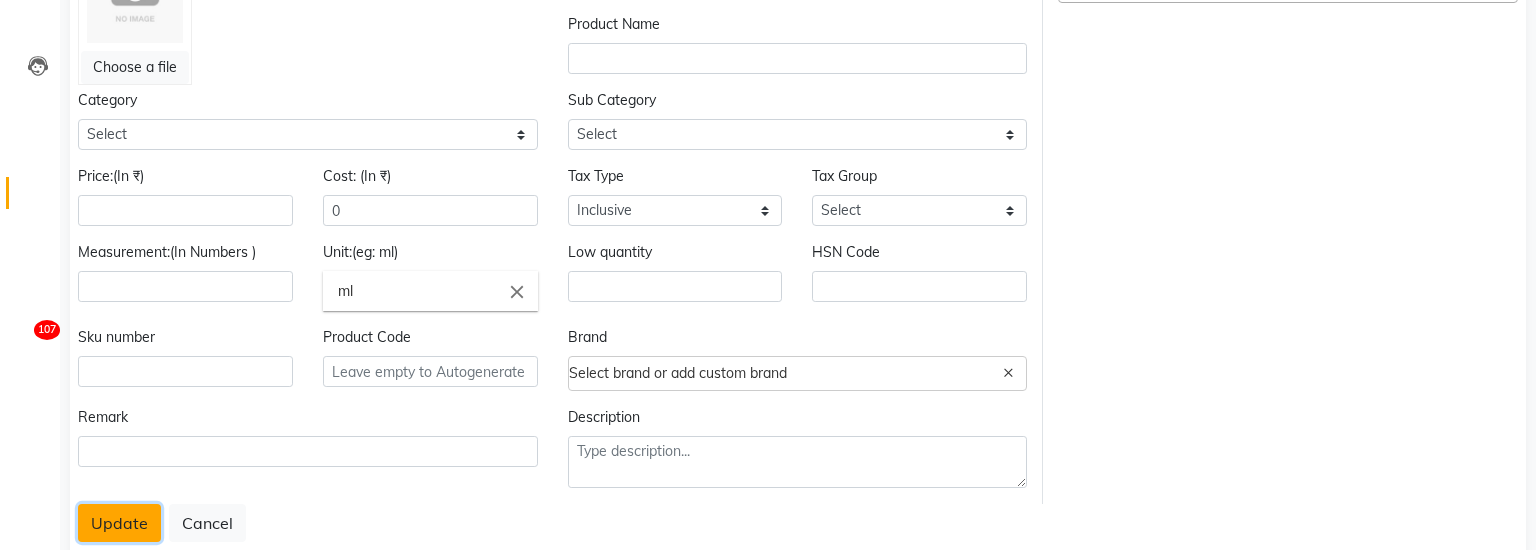 click on "Update" at bounding box center (119, 523) 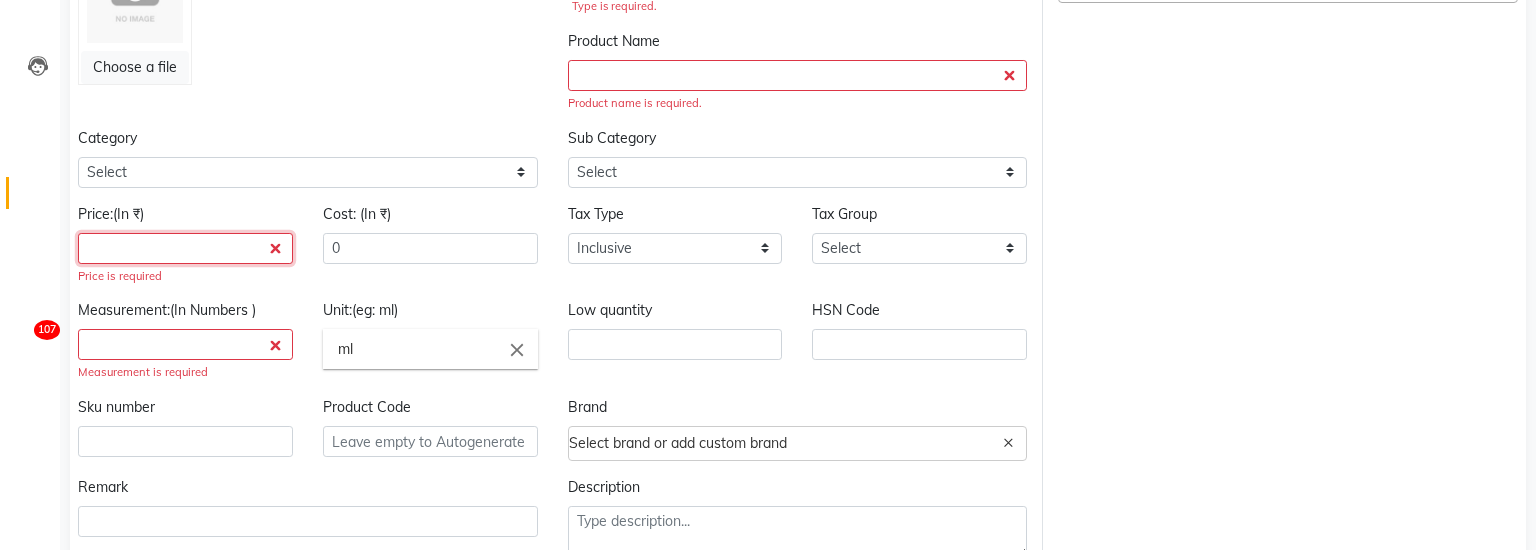 click at bounding box center (185, 248) 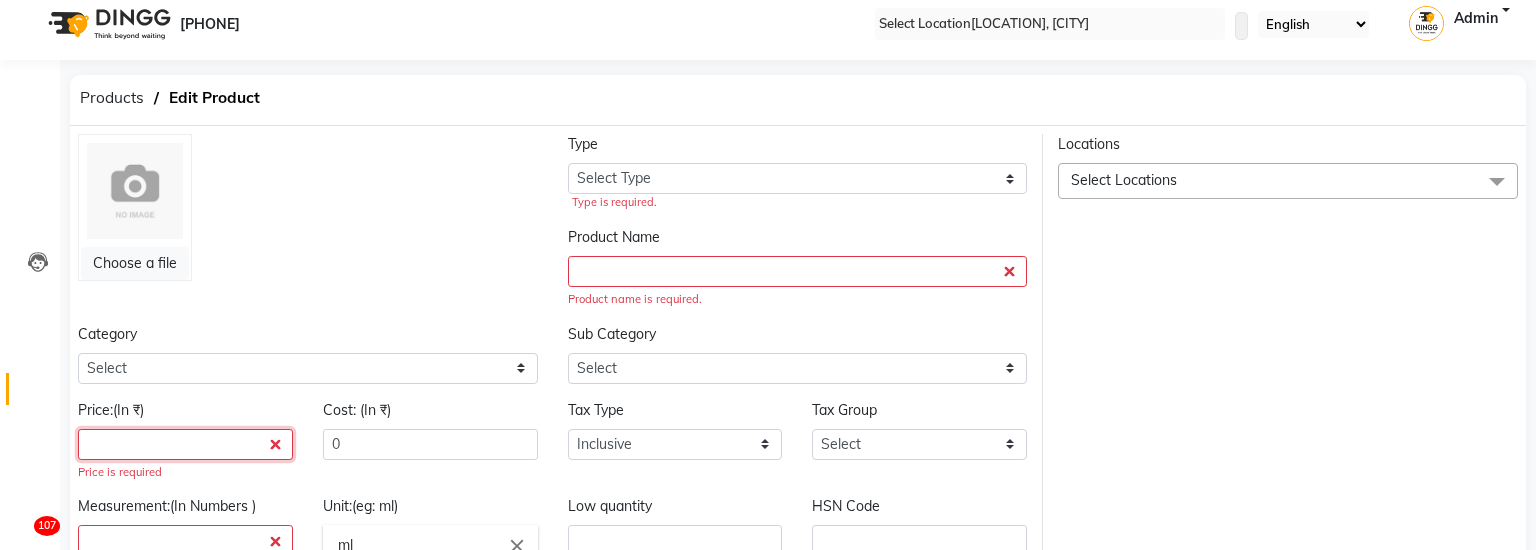 scroll, scrollTop: 0, scrollLeft: 0, axis: both 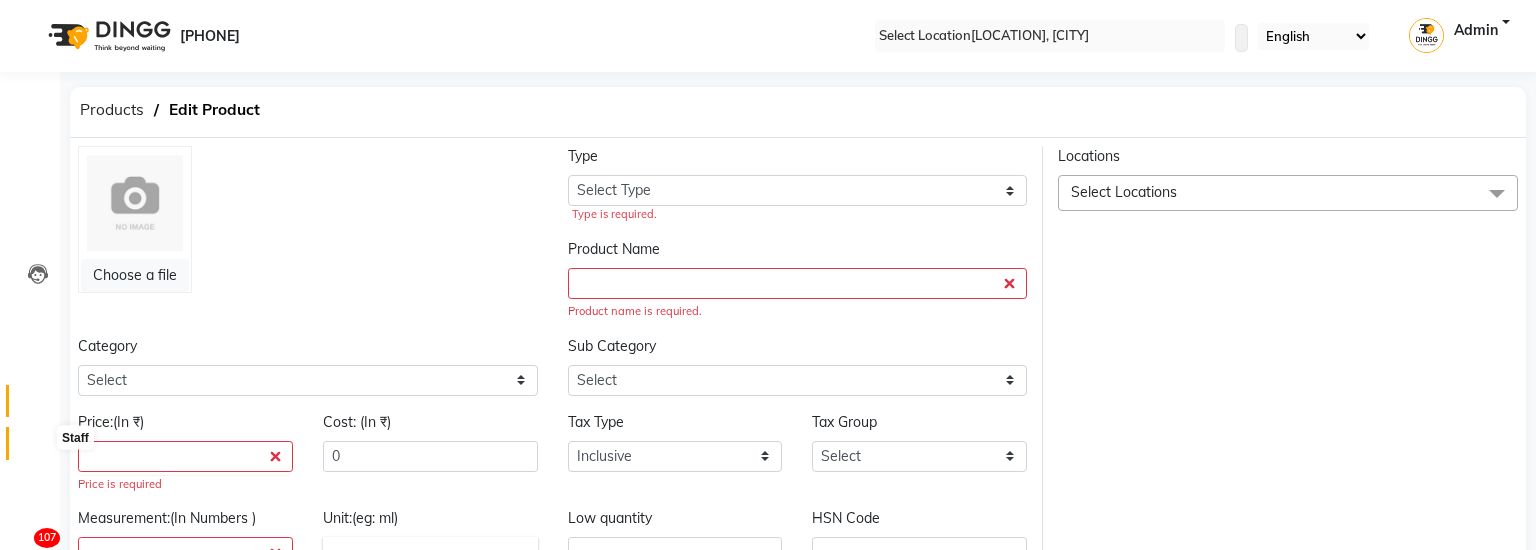 click at bounding box center [38, 448] 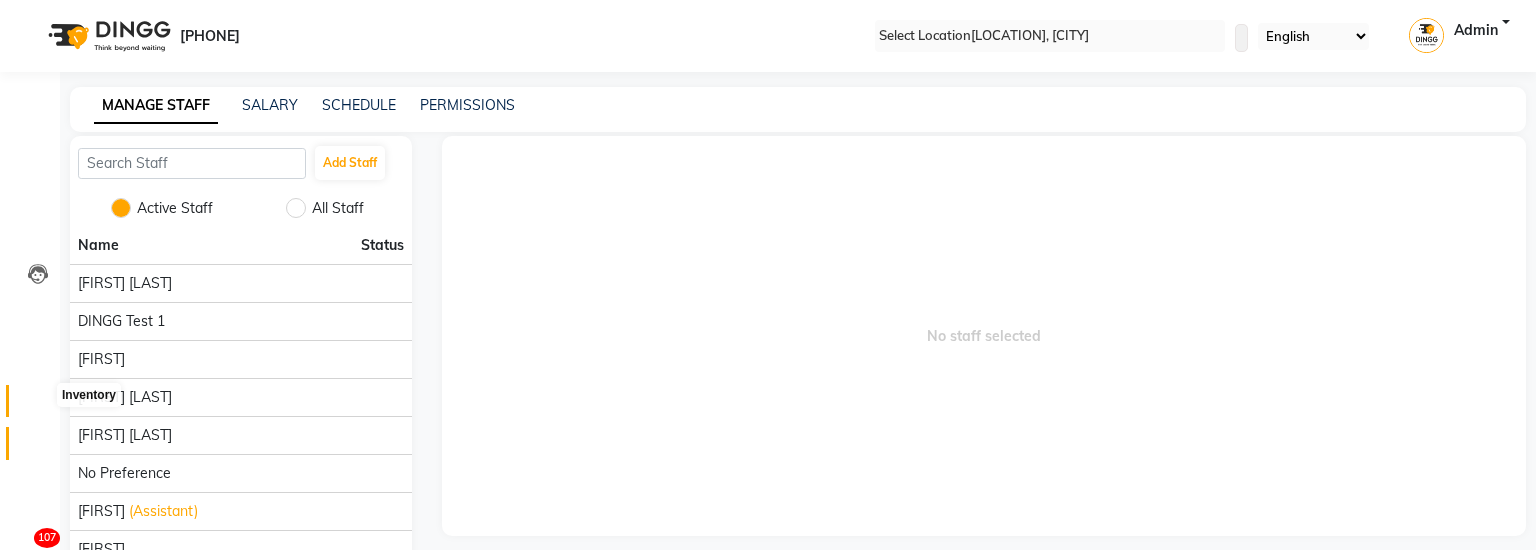 click at bounding box center (38, 406) 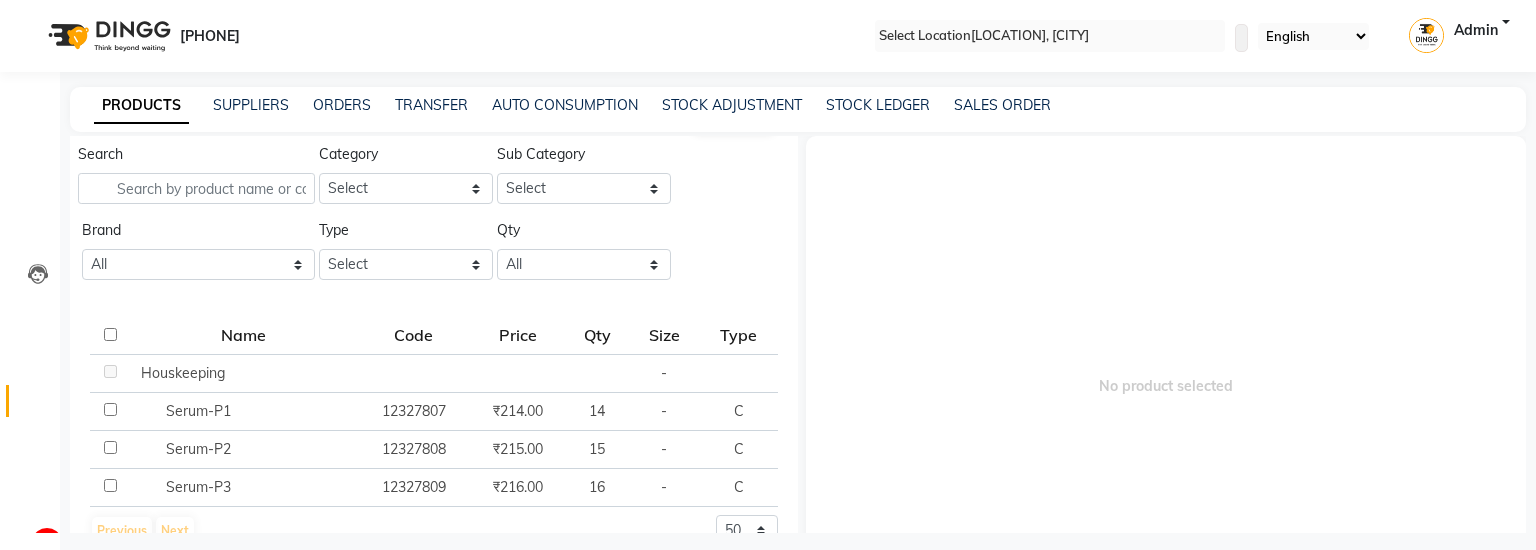 scroll, scrollTop: 66, scrollLeft: 0, axis: vertical 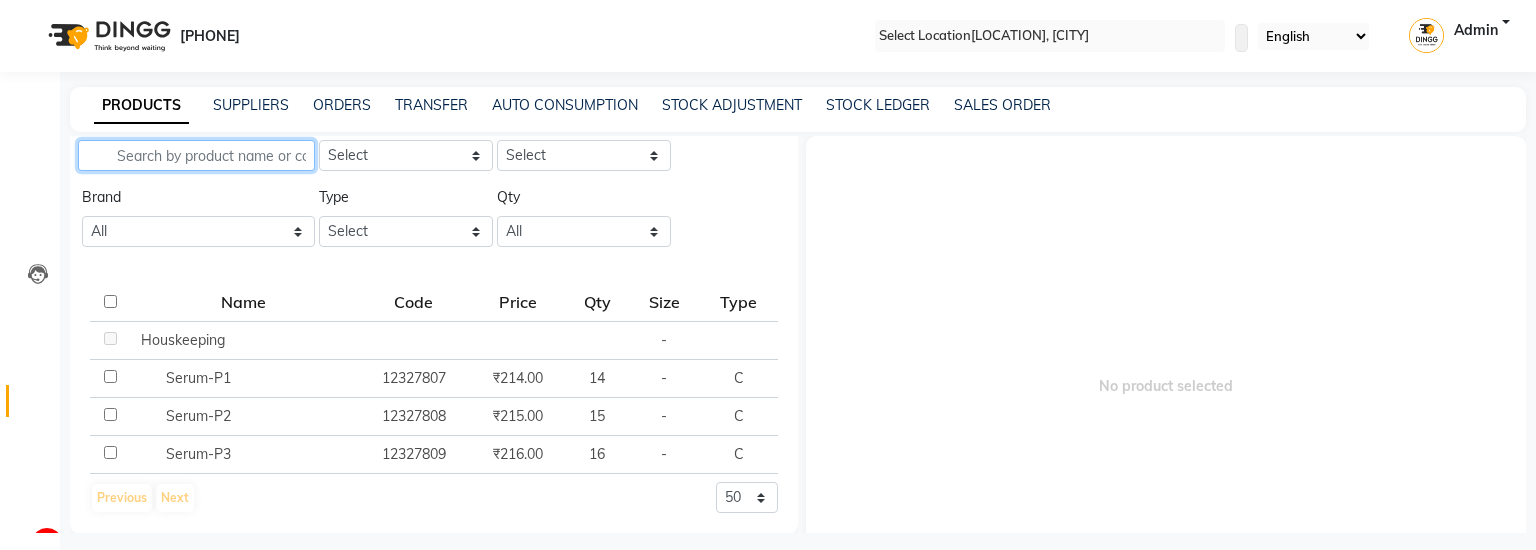 click at bounding box center [196, 155] 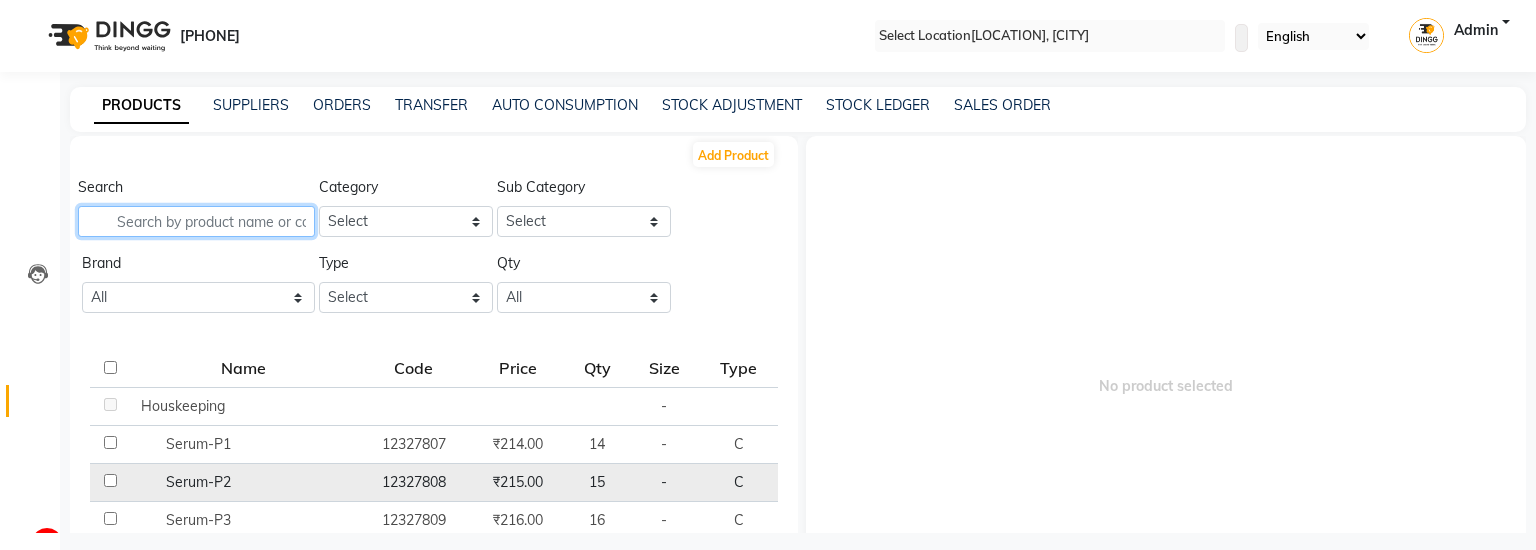 scroll, scrollTop: 66, scrollLeft: 0, axis: vertical 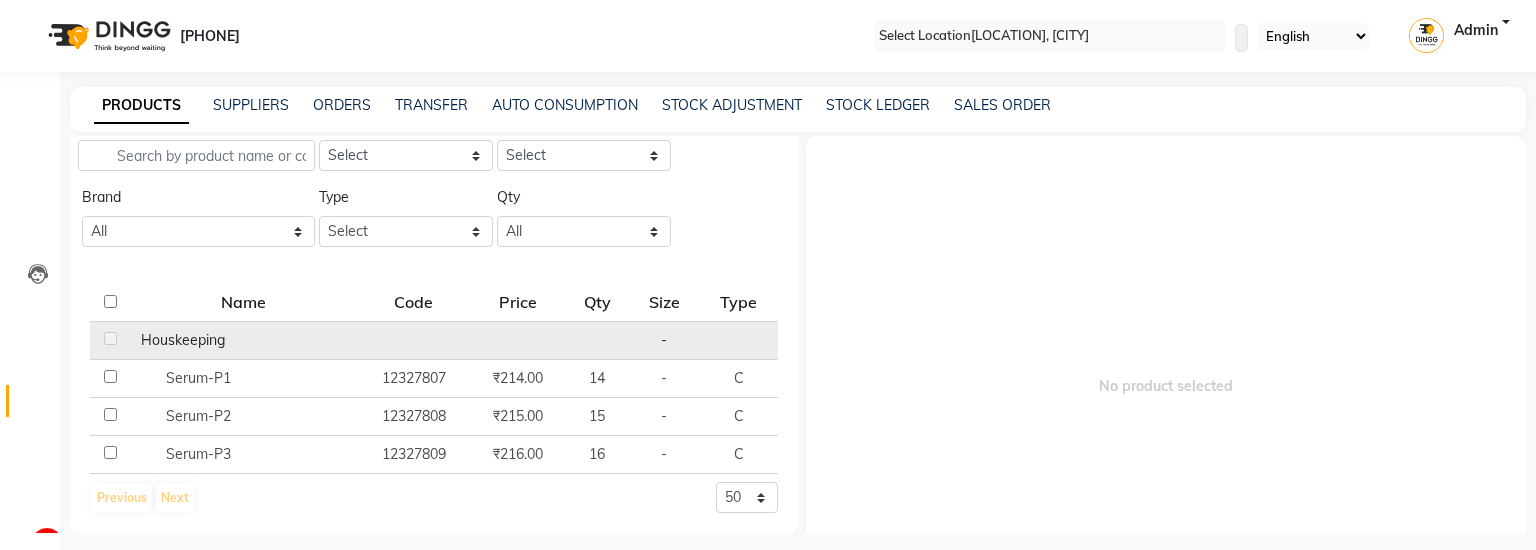 click on "[MODULE]" at bounding box center [183, 340] 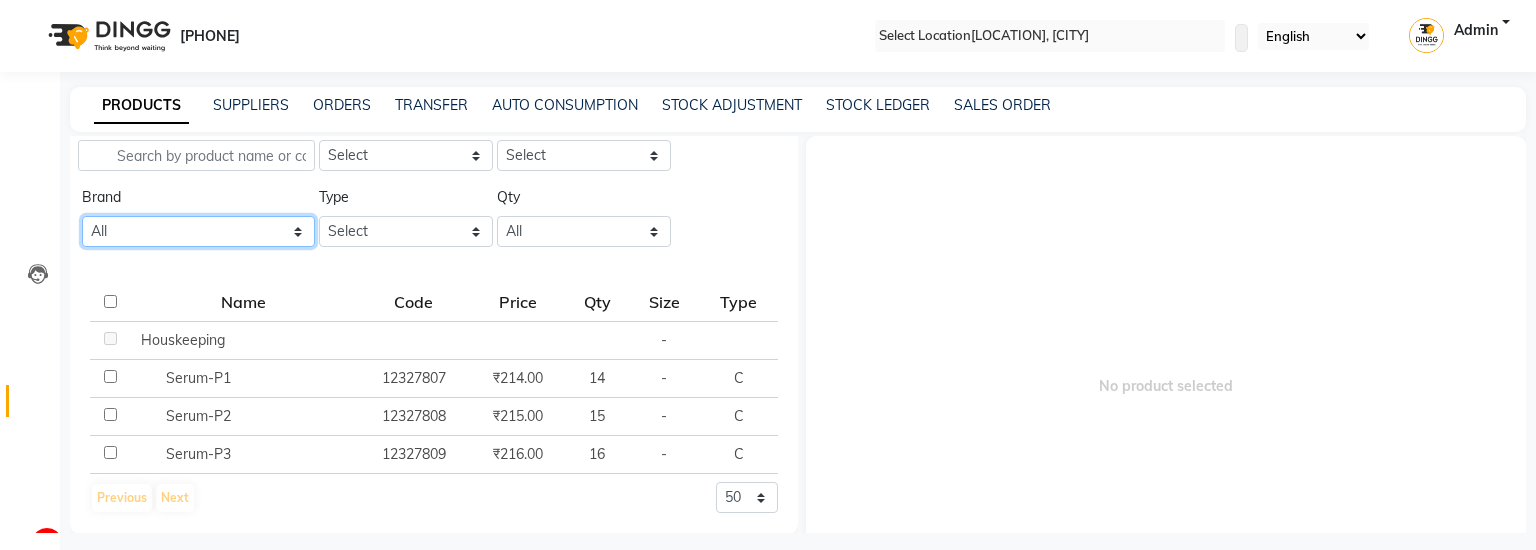 click on "All" at bounding box center [198, 231] 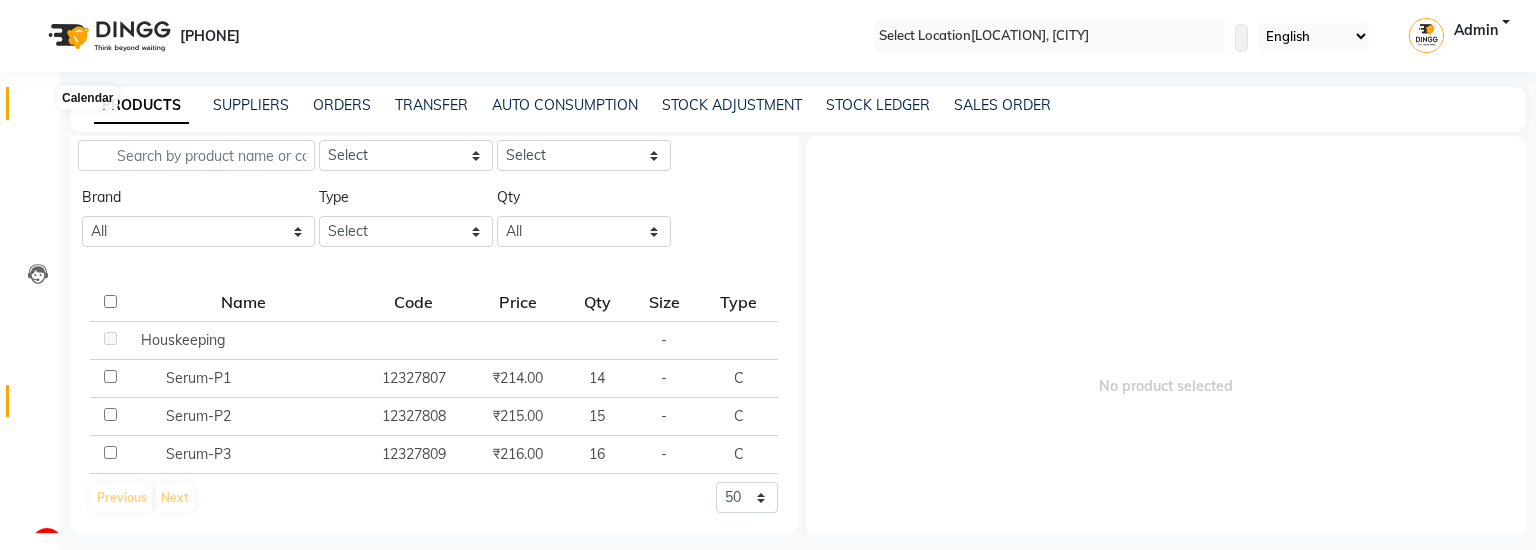 click at bounding box center [38, 108] 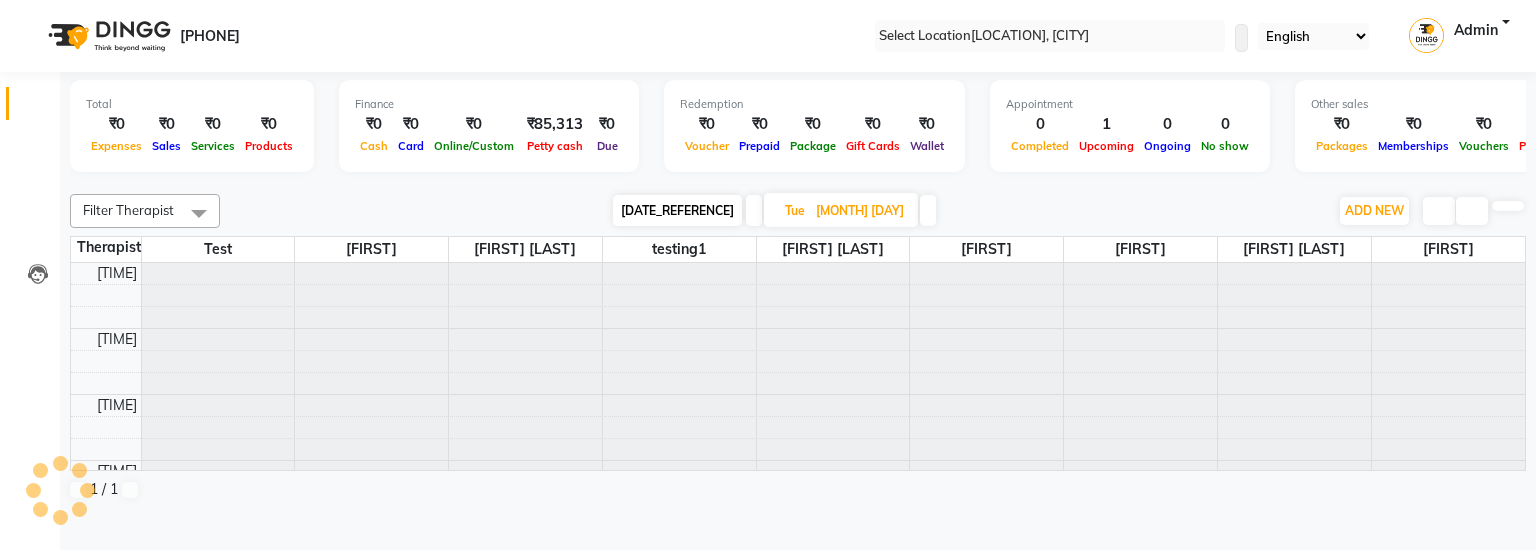 scroll, scrollTop: 0, scrollLeft: 0, axis: both 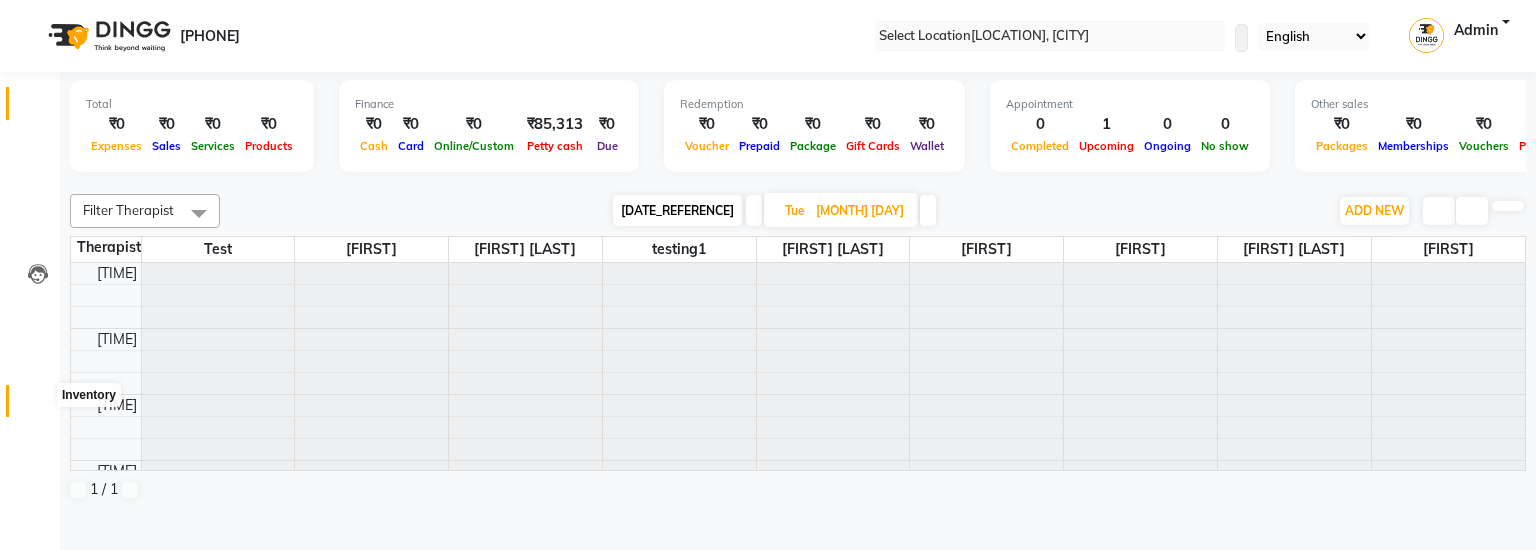 click at bounding box center (38, 406) 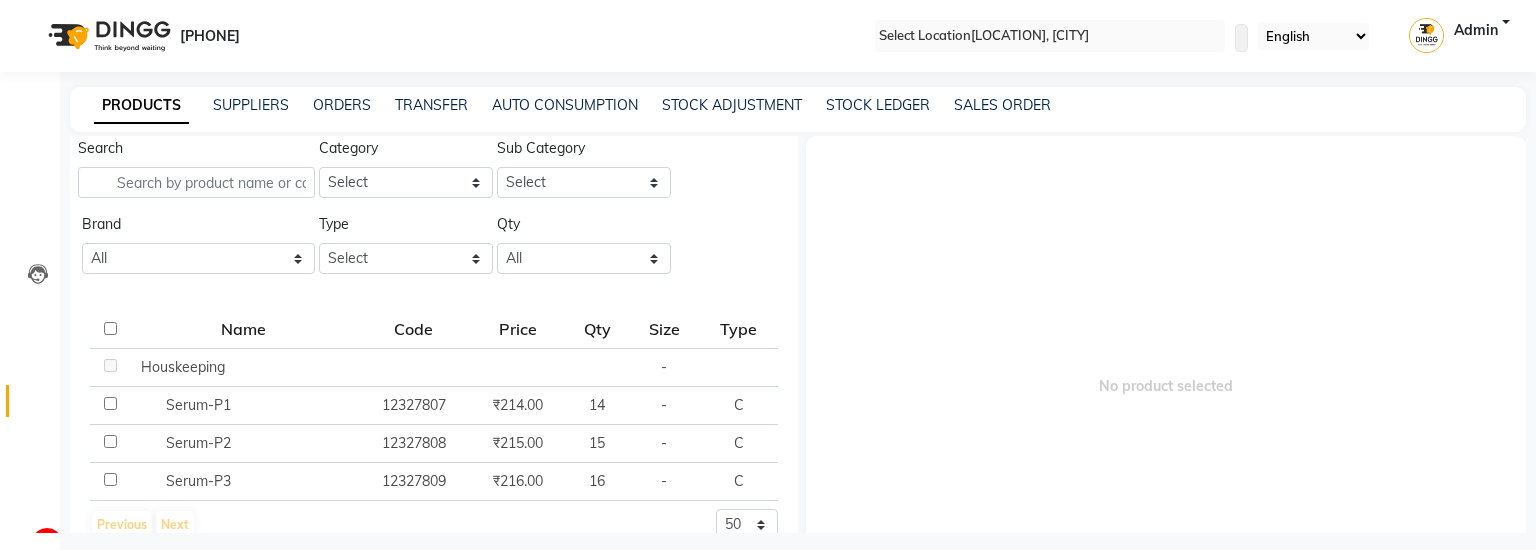 scroll, scrollTop: 66, scrollLeft: 0, axis: vertical 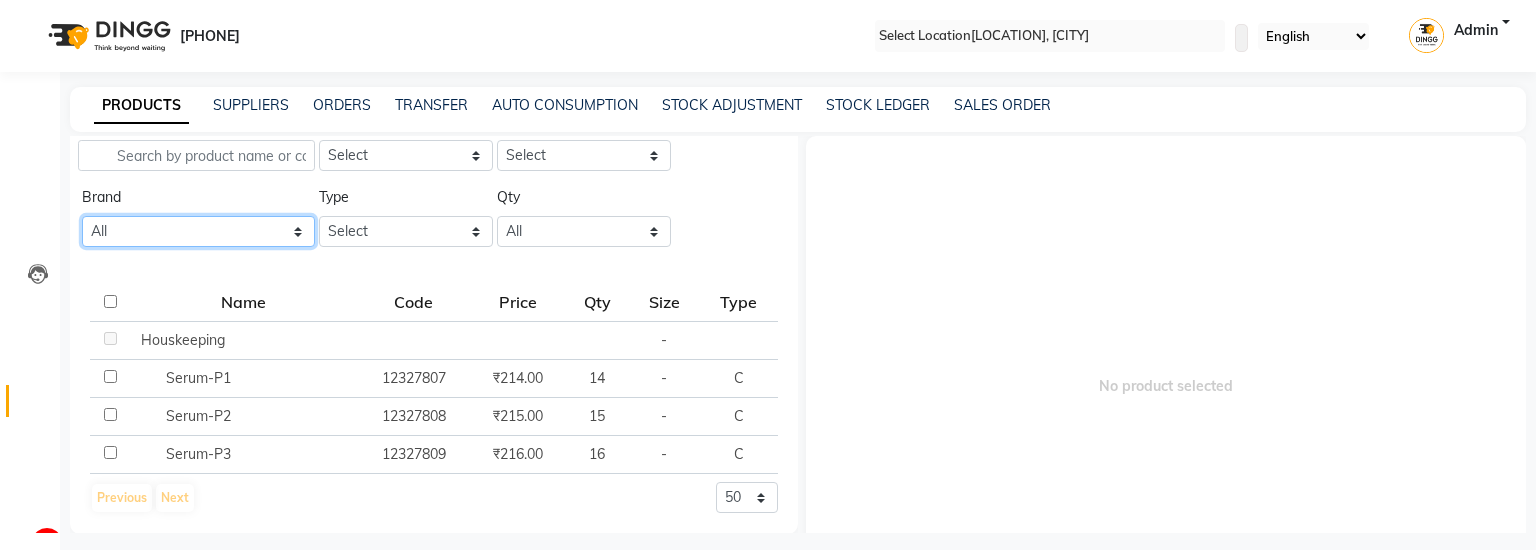 click on "All" at bounding box center [198, 231] 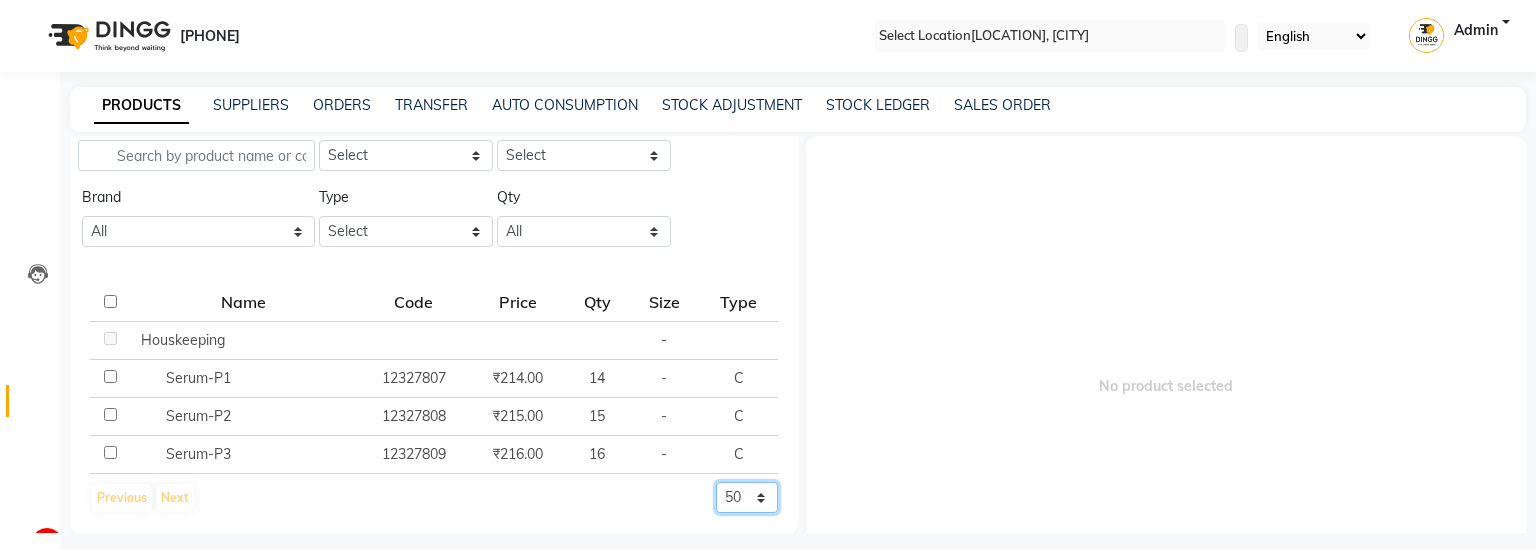 click on "50 100 500" at bounding box center [747, 497] 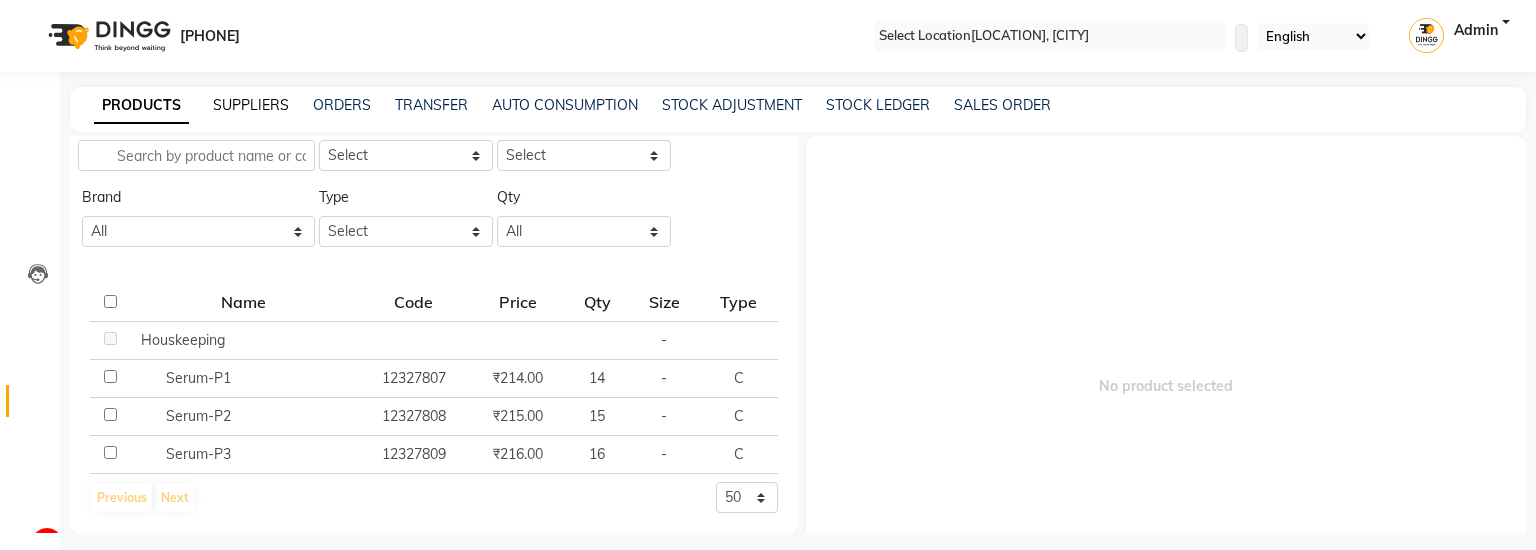 click on "SUPPLIERS" at bounding box center [251, 105] 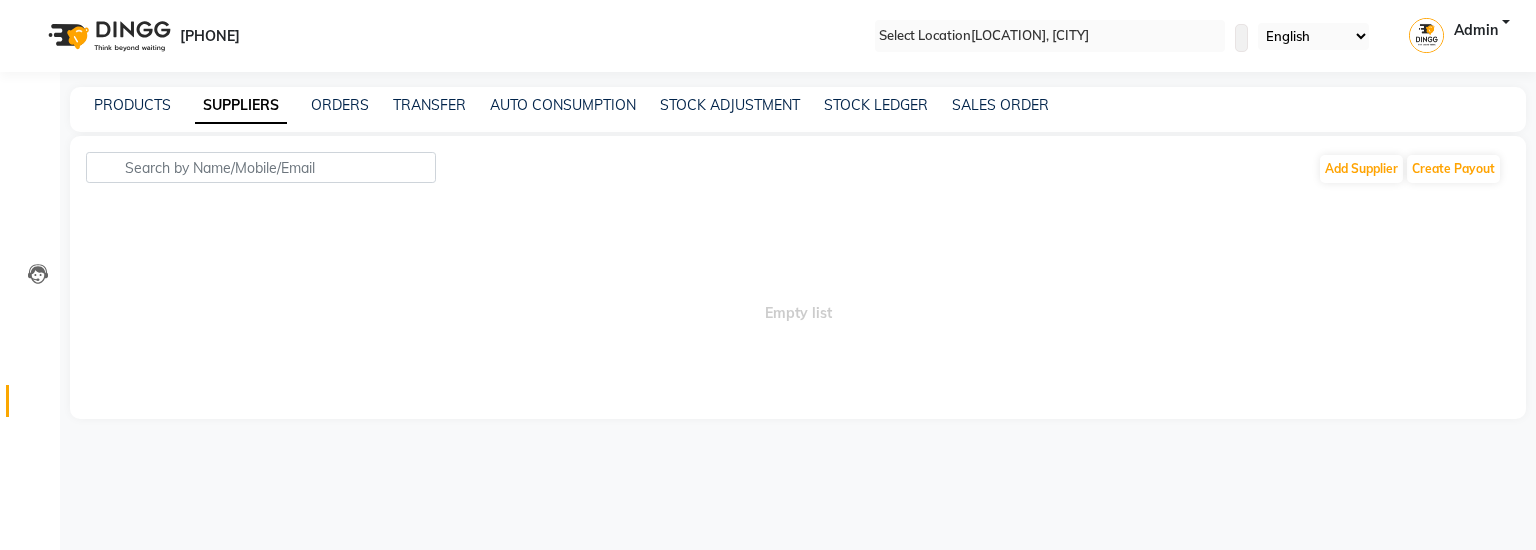 click at bounding box center [1221, 42] 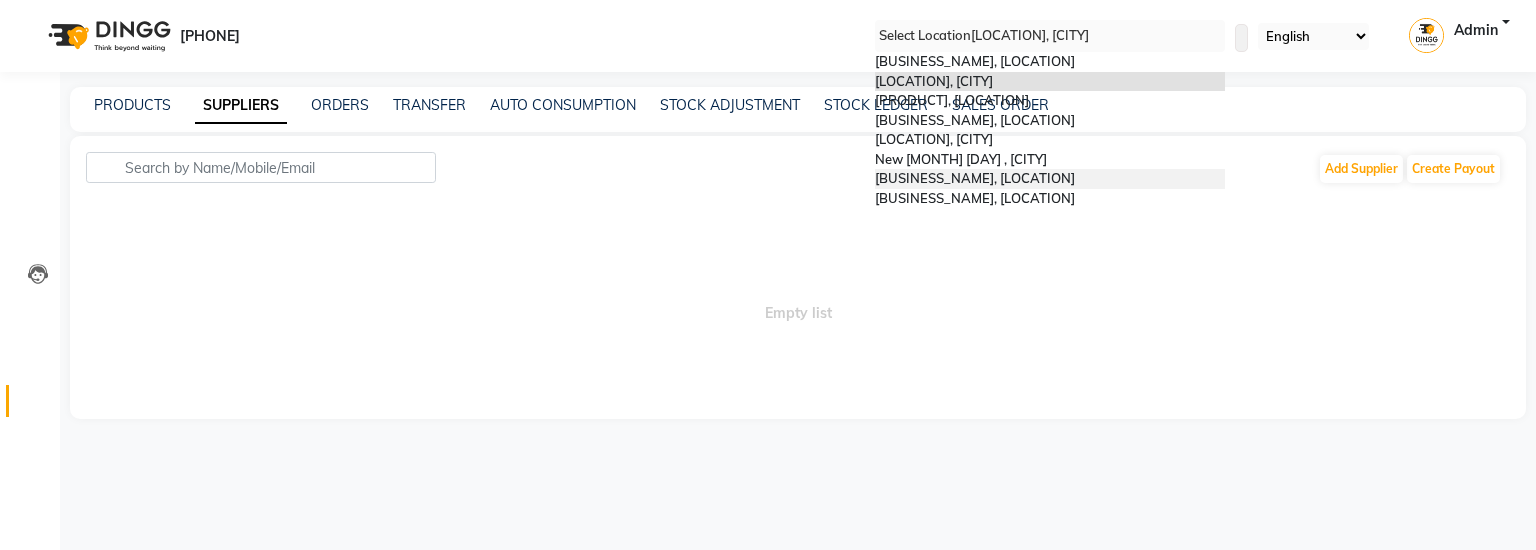 click on "[BRAND], [LOCALITY]" at bounding box center (1050, 179) 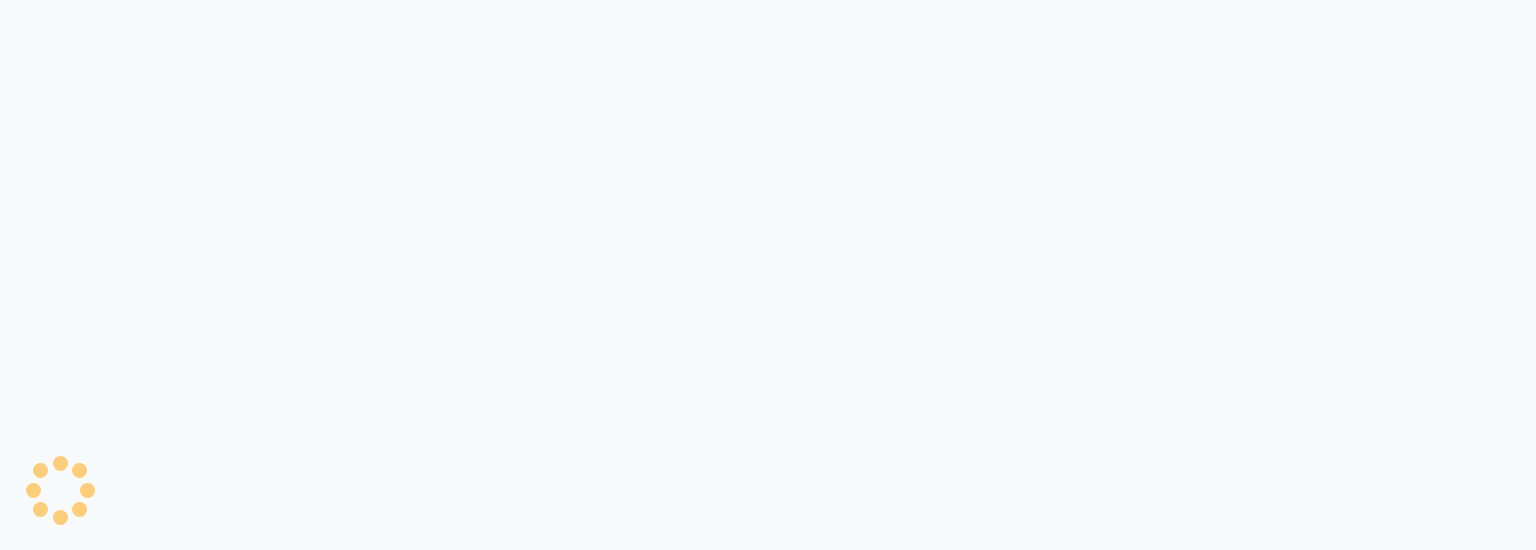 scroll, scrollTop: 0, scrollLeft: 0, axis: both 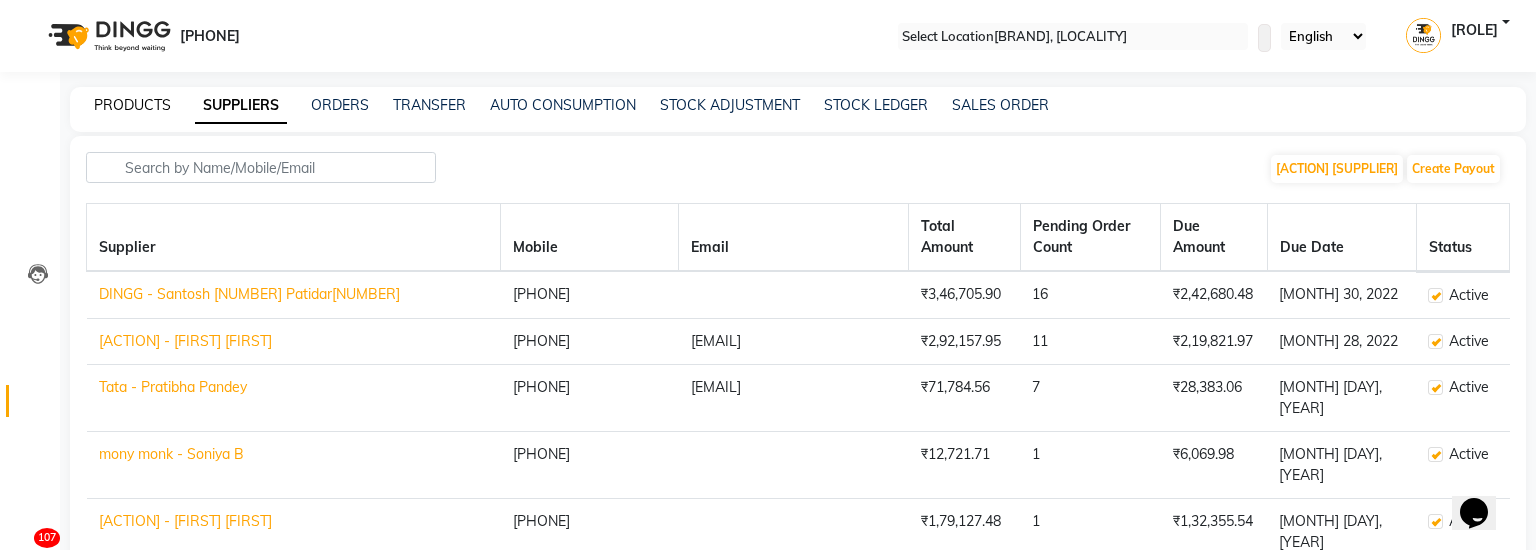 click on "PRODUCTS" at bounding box center (132, 105) 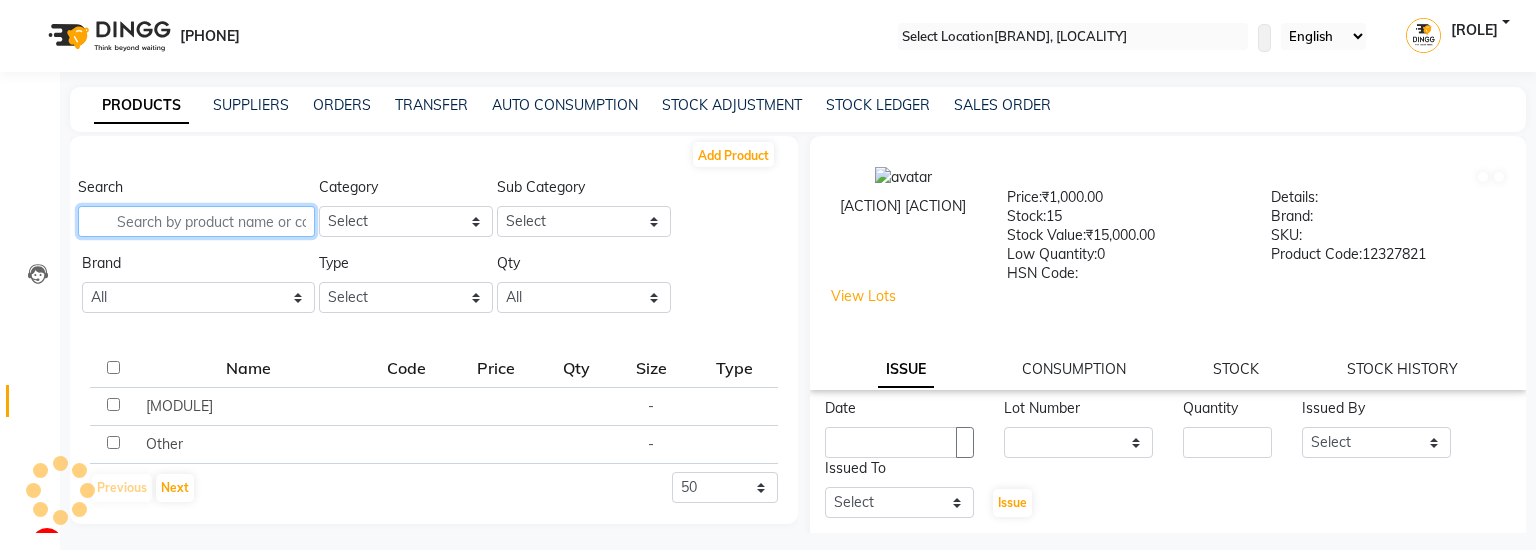 click at bounding box center [196, 221] 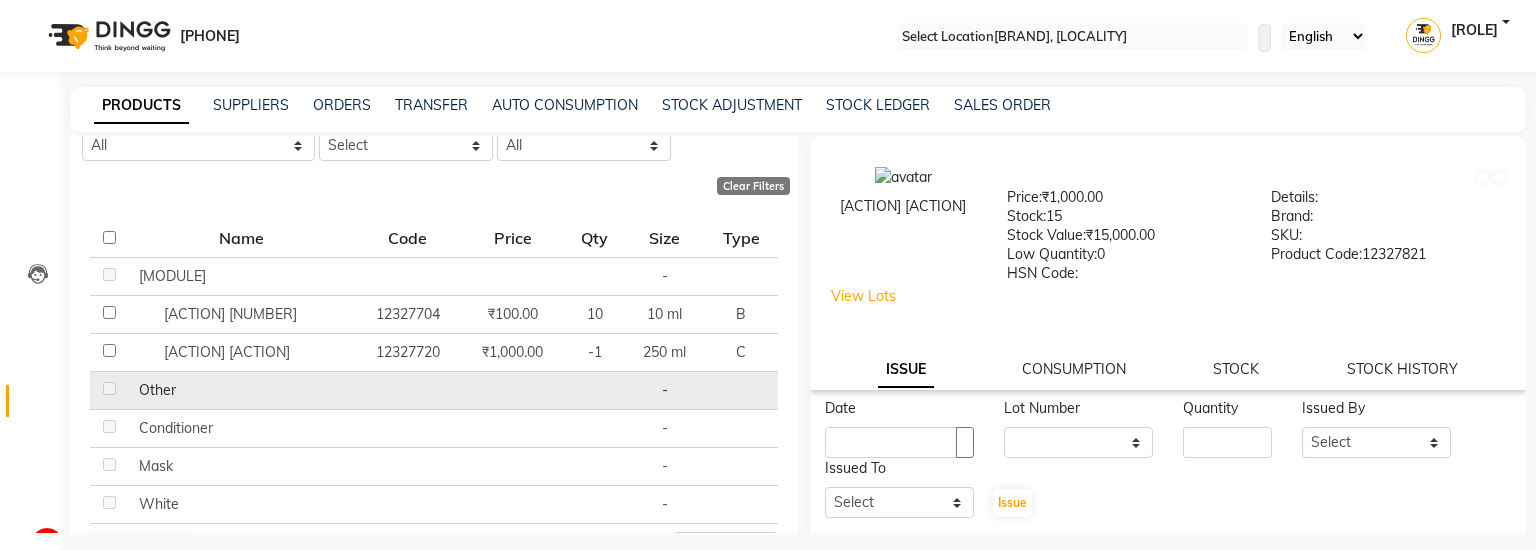 scroll, scrollTop: 151, scrollLeft: 0, axis: vertical 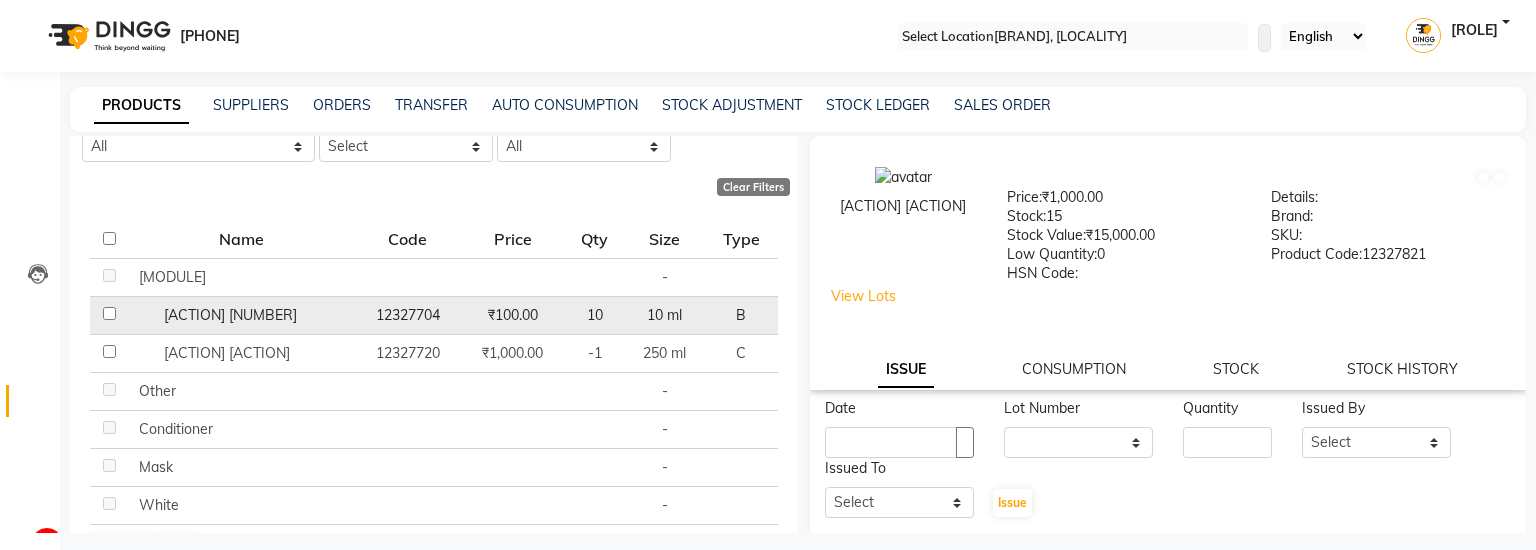 type on "testing" 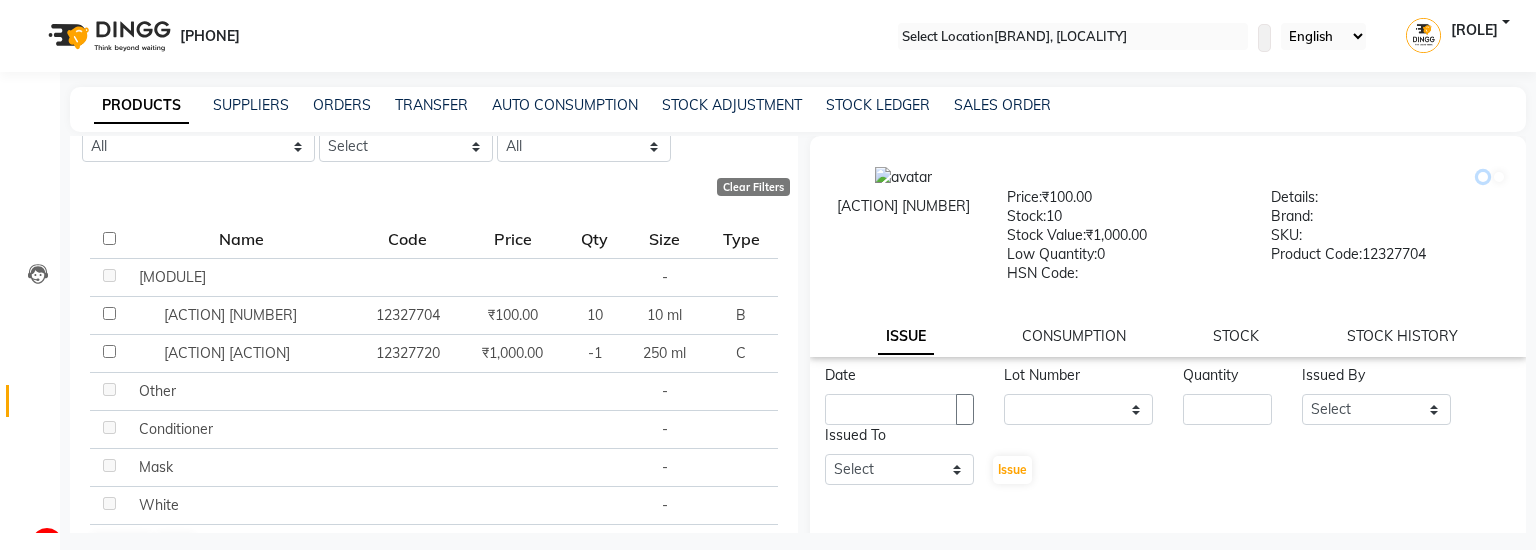 click at bounding box center (1483, 177) 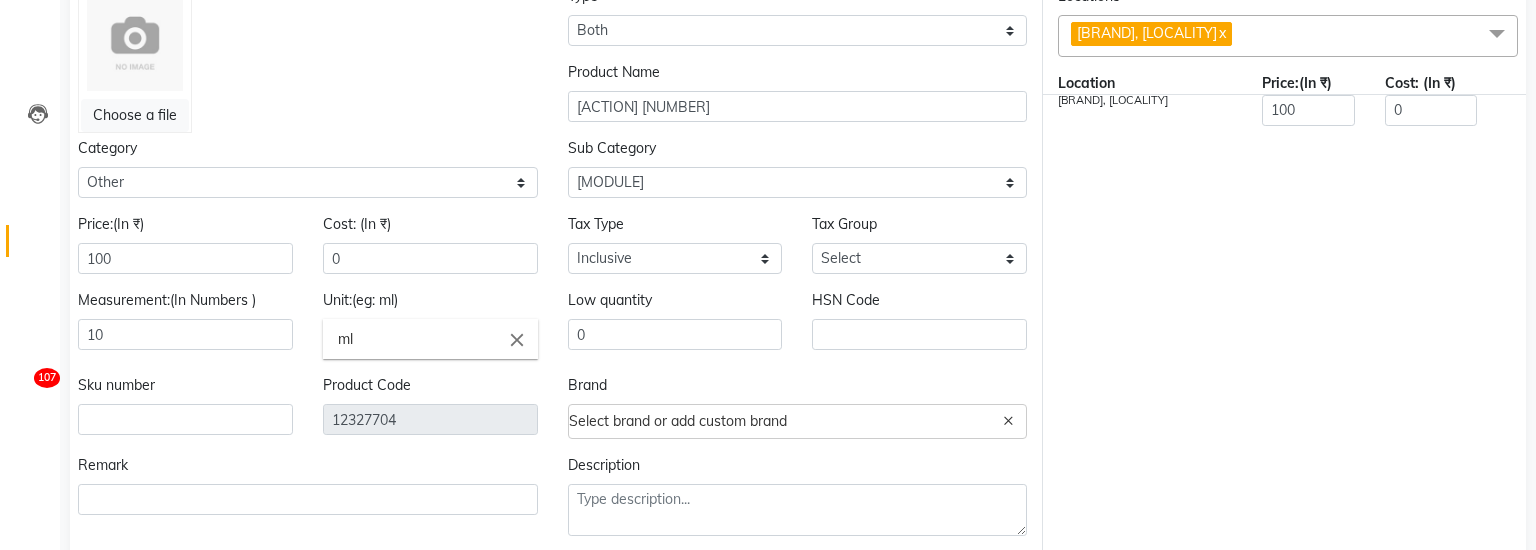 scroll, scrollTop: 252, scrollLeft: 0, axis: vertical 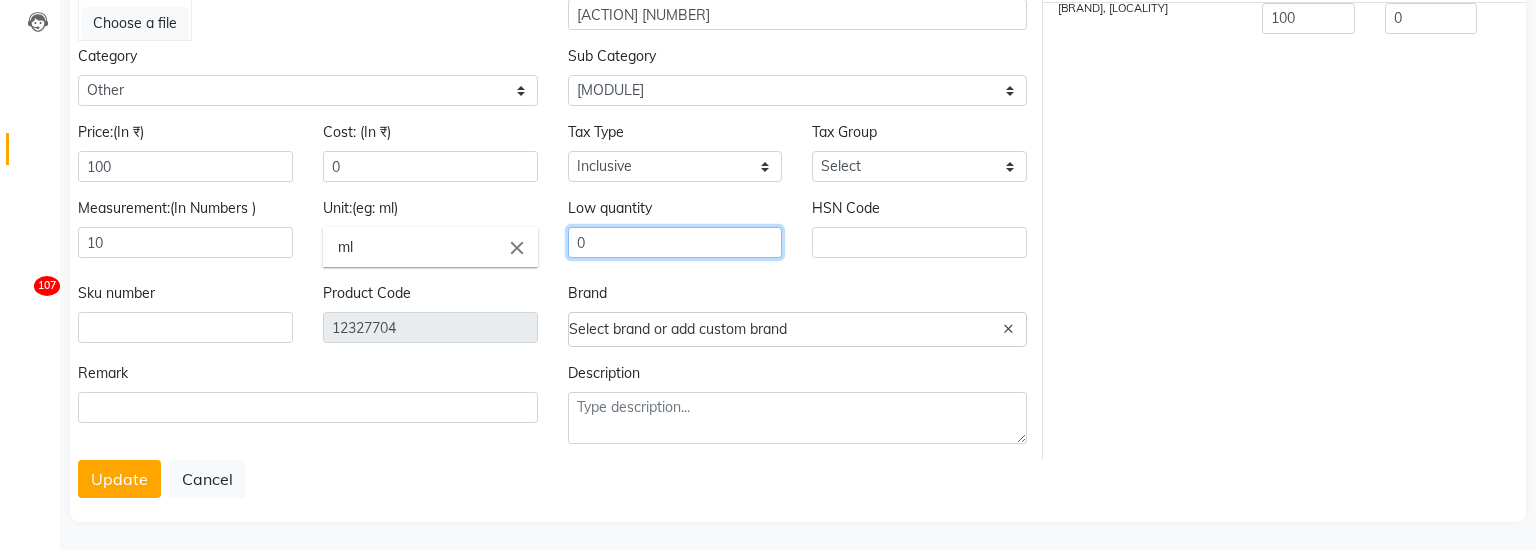 click on "0" at bounding box center [675, 242] 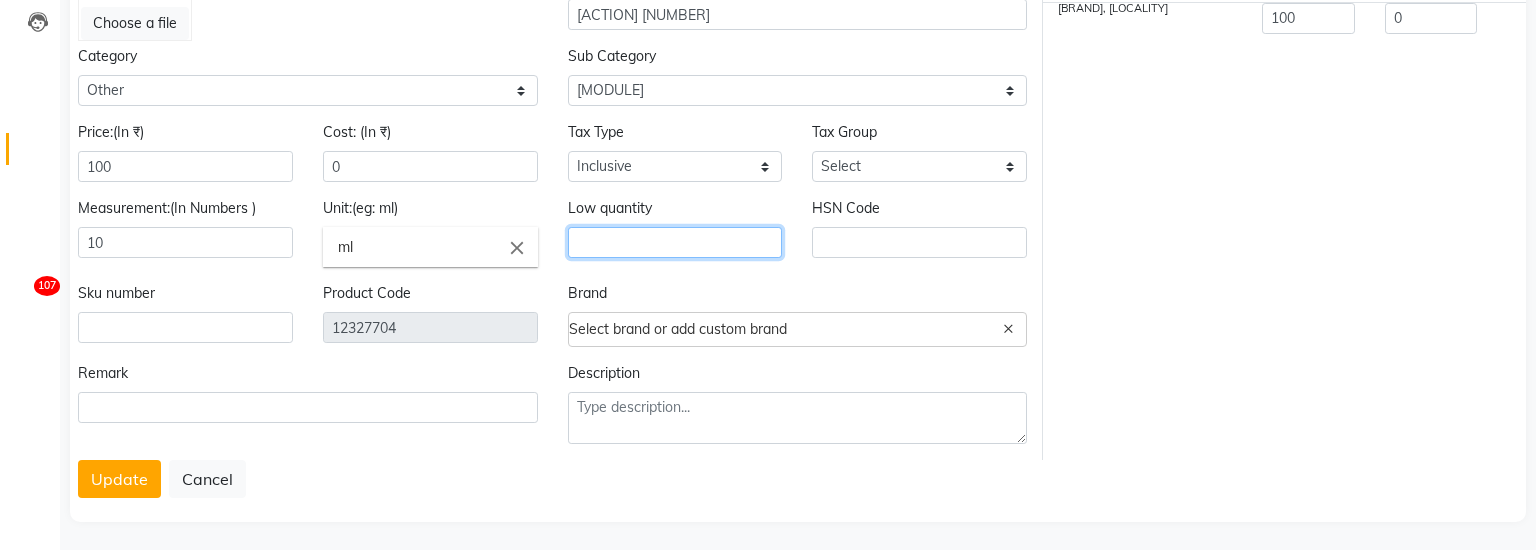 type 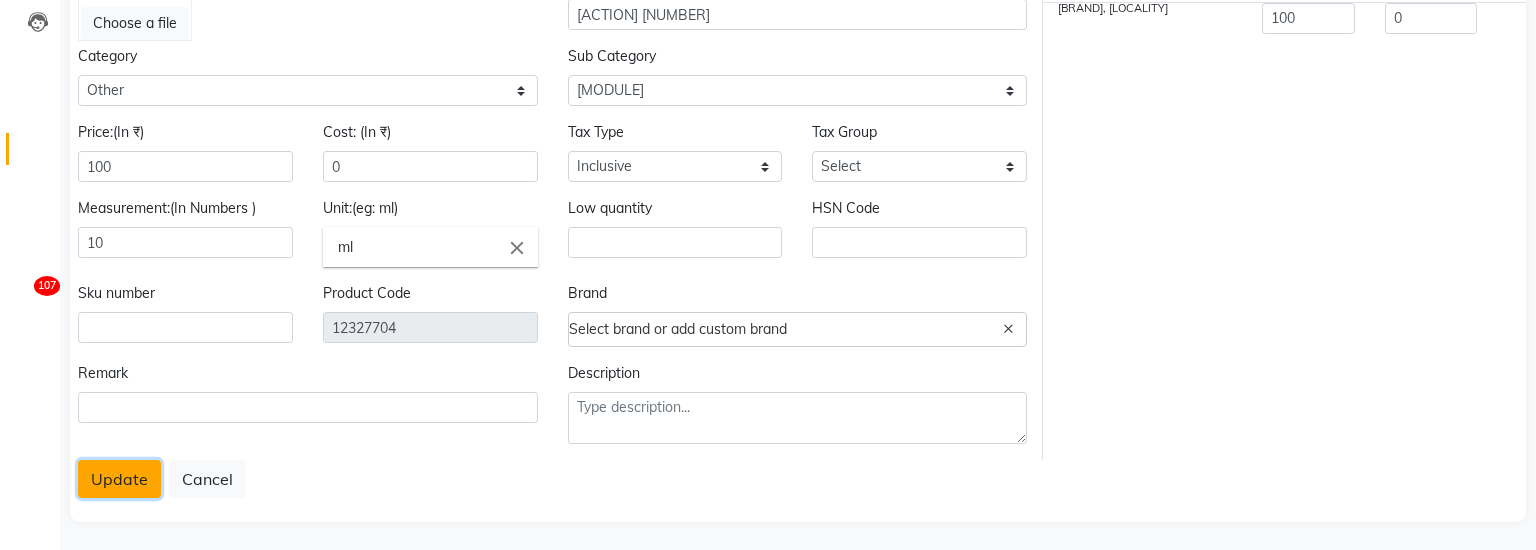 click on "Update" at bounding box center [119, 479] 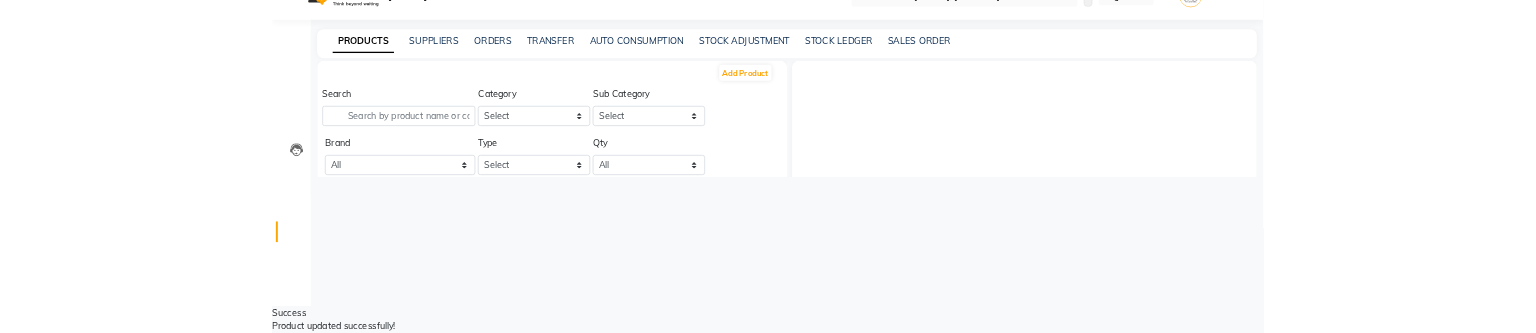 scroll, scrollTop: 13, scrollLeft: 0, axis: vertical 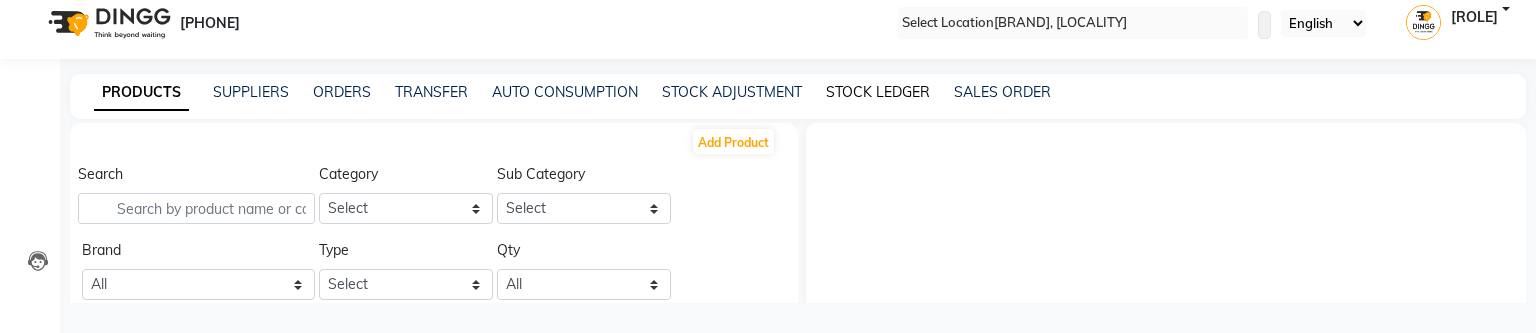 click on "STOCK LEDGER" at bounding box center (878, 92) 